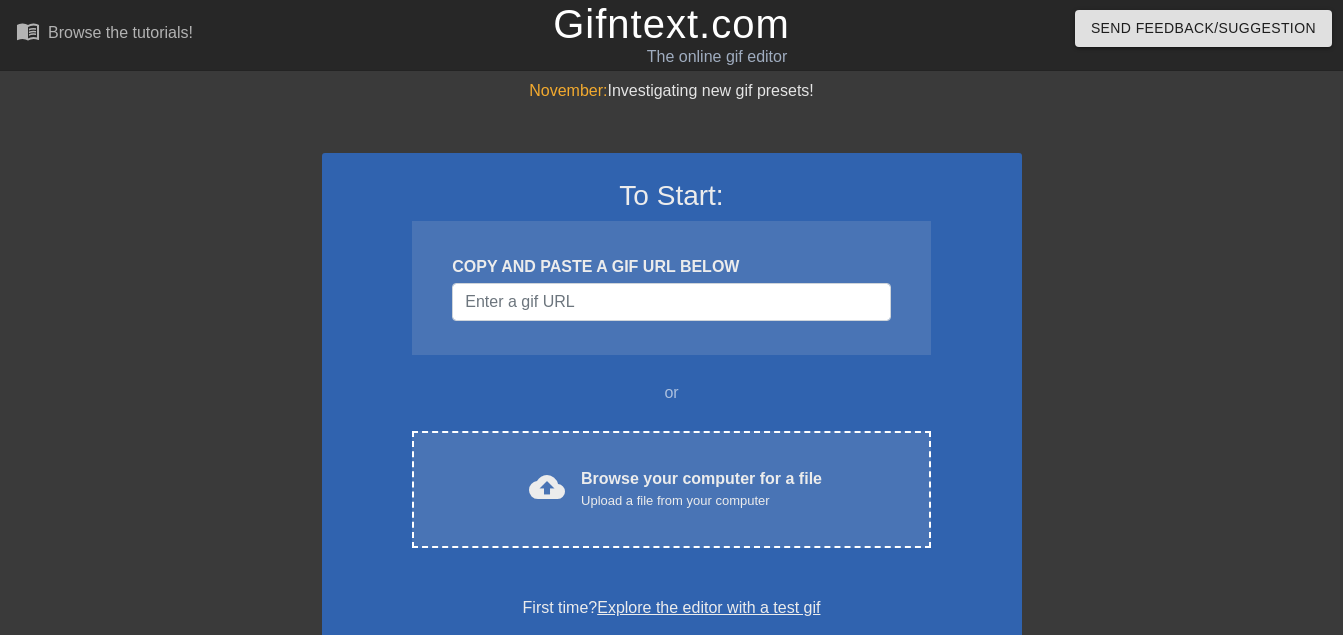 scroll, scrollTop: 0, scrollLeft: 0, axis: both 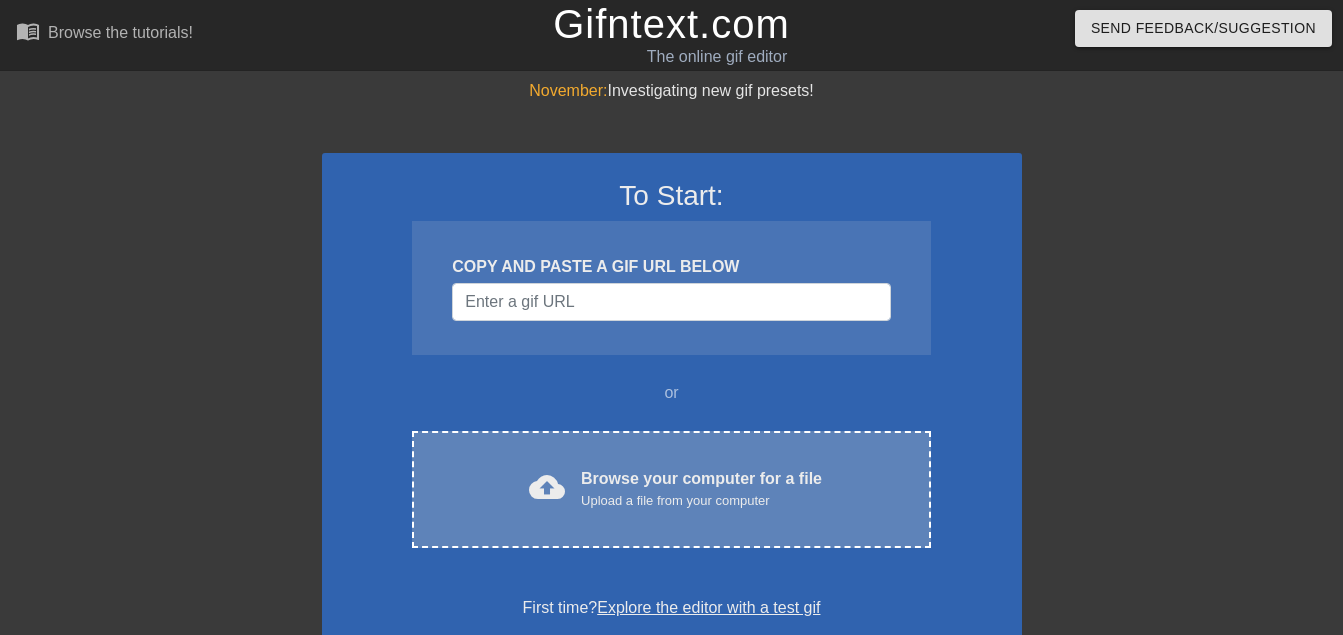 click on "Browse your computer for a file Upload a file from your computer" at bounding box center (701, 489) 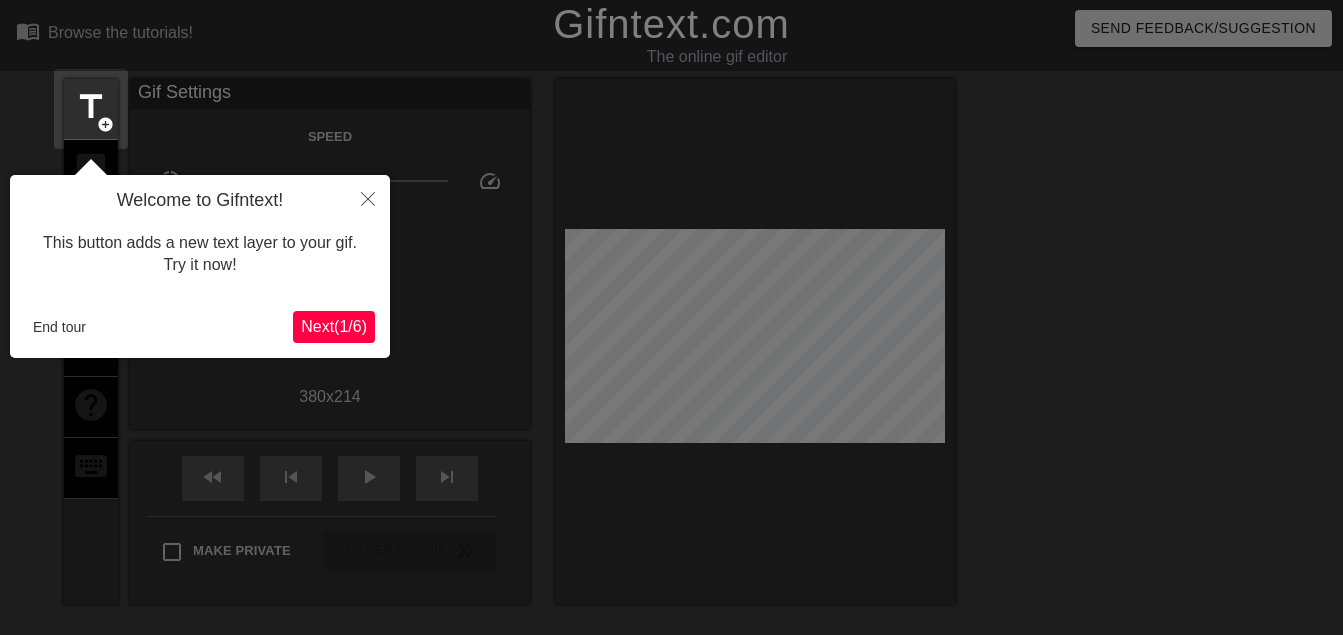 scroll, scrollTop: 49, scrollLeft: 0, axis: vertical 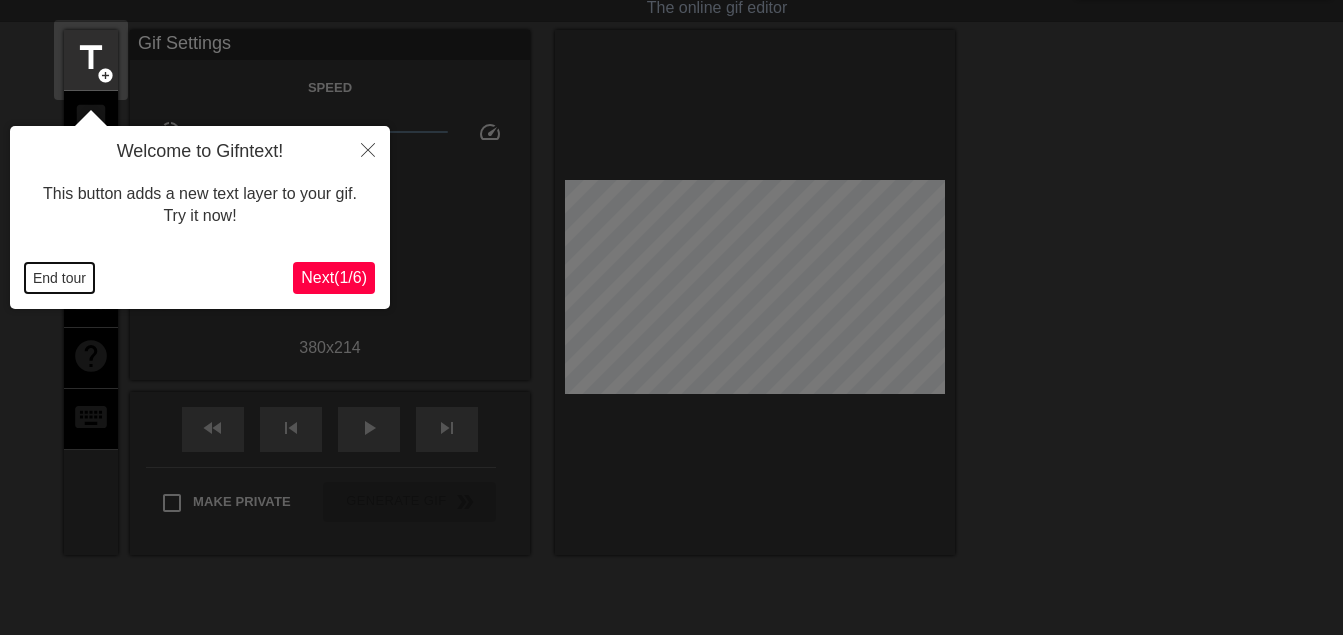 click on "End tour" at bounding box center (59, 278) 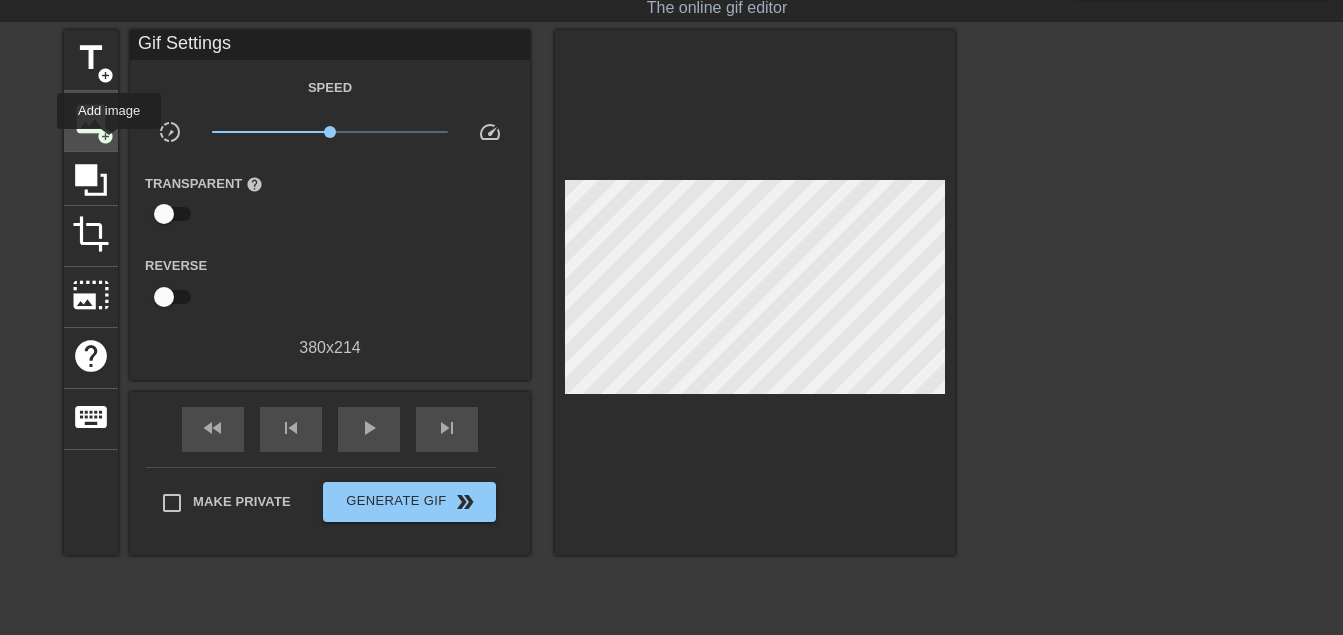click on "image add_circle" at bounding box center [91, 121] 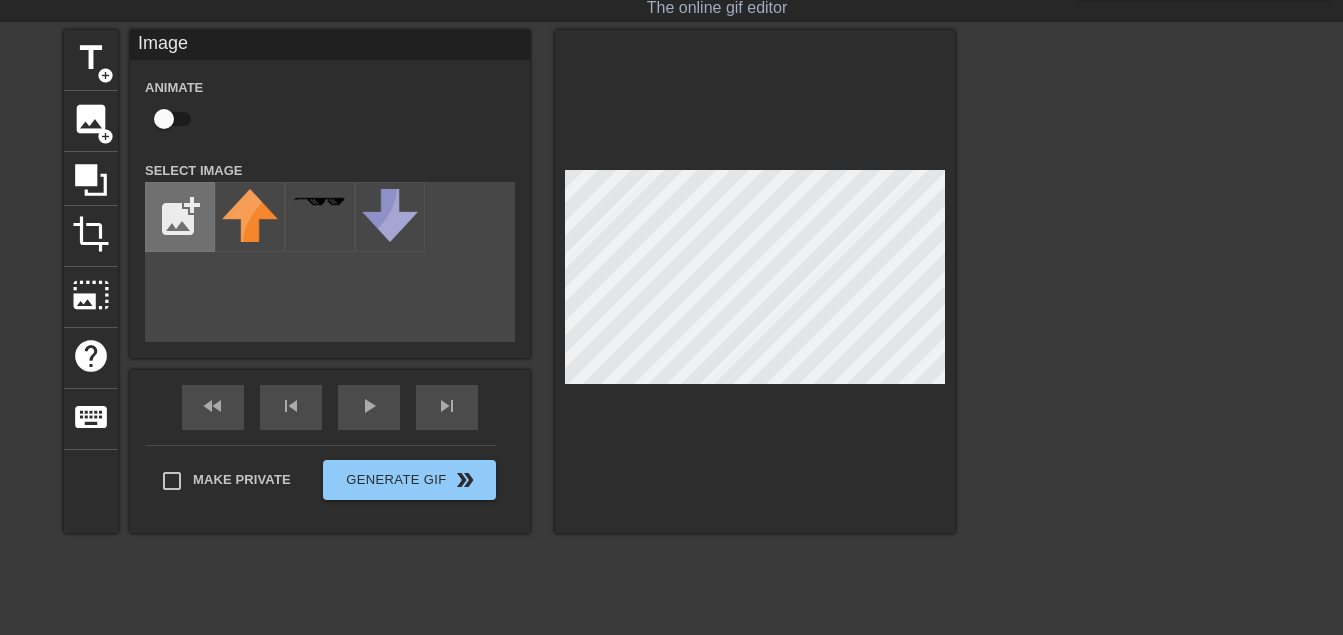 click at bounding box center [180, 217] 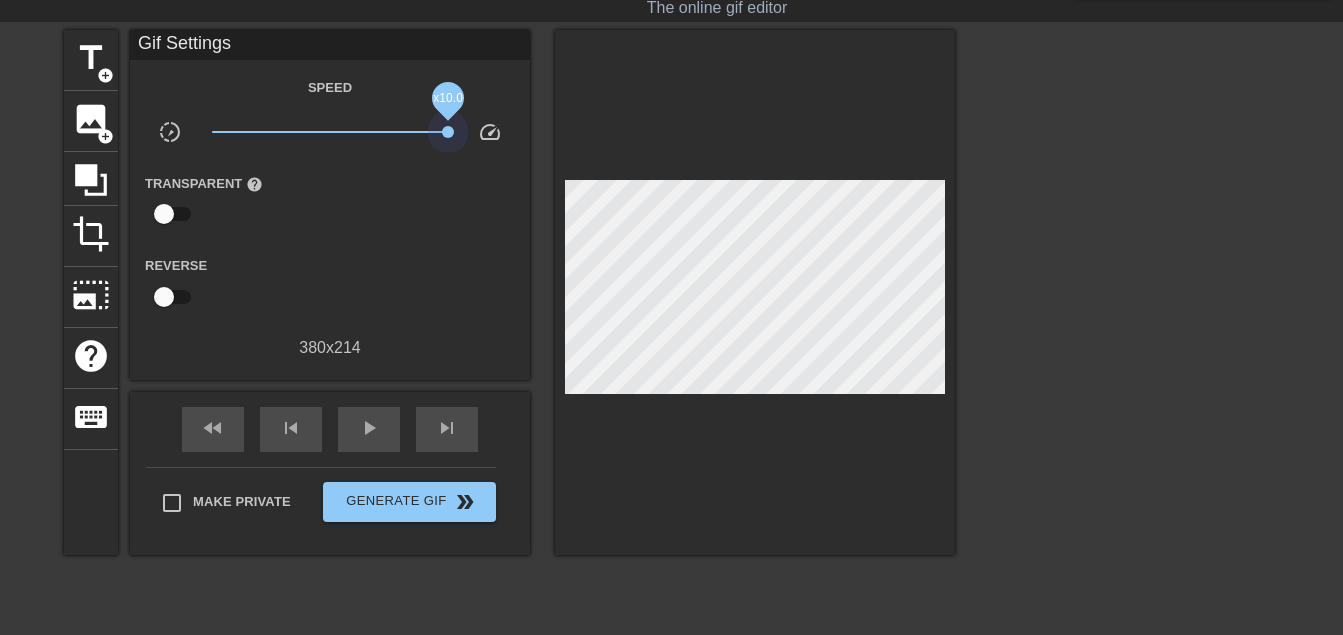 drag, startPoint x: 326, startPoint y: 133, endPoint x: 449, endPoint y: 147, distance: 123.79418 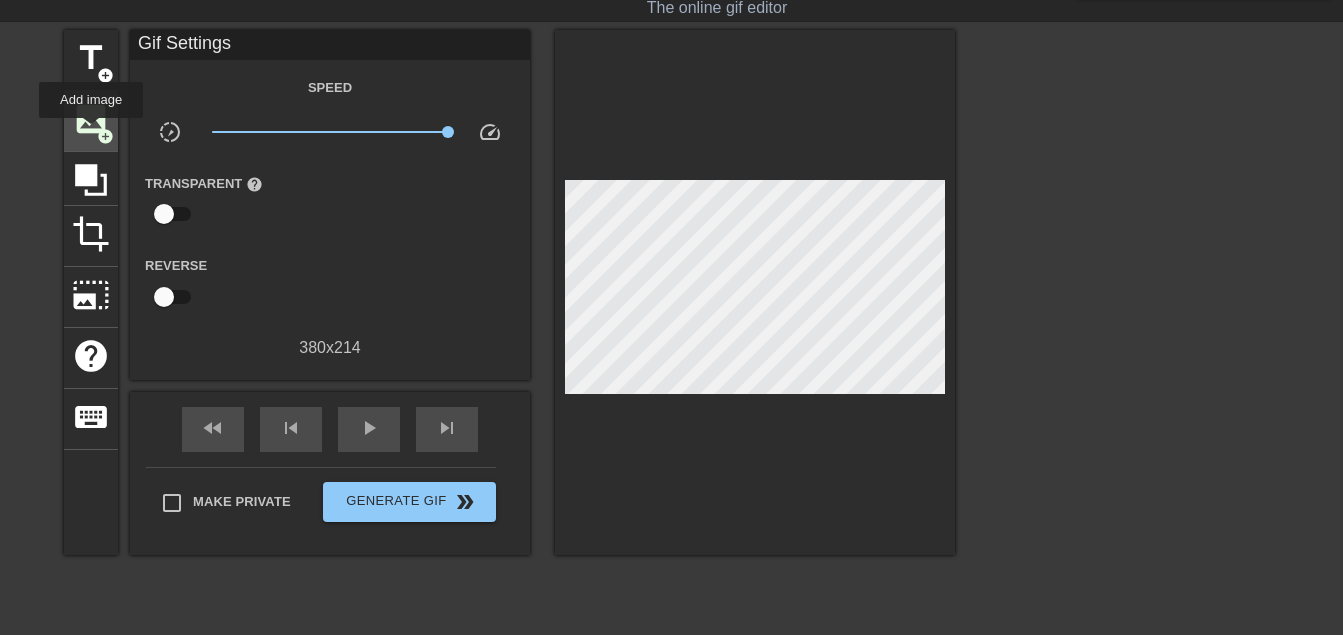 click on "image" at bounding box center (91, 119) 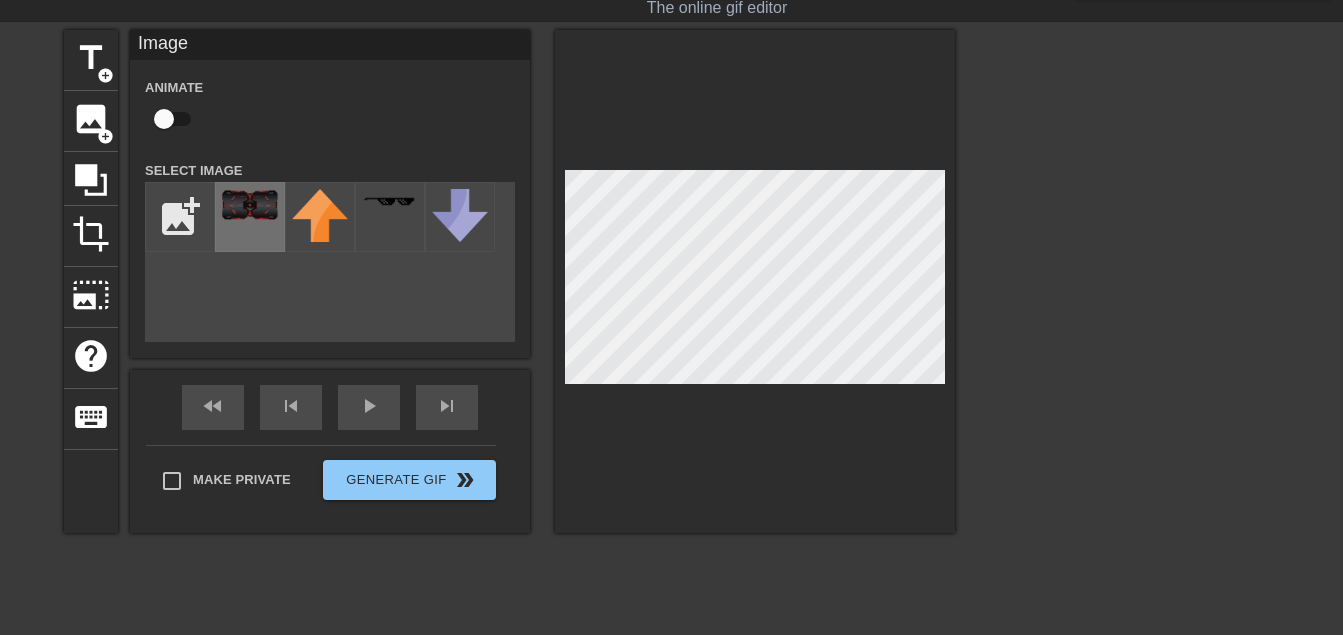 click at bounding box center (250, 205) 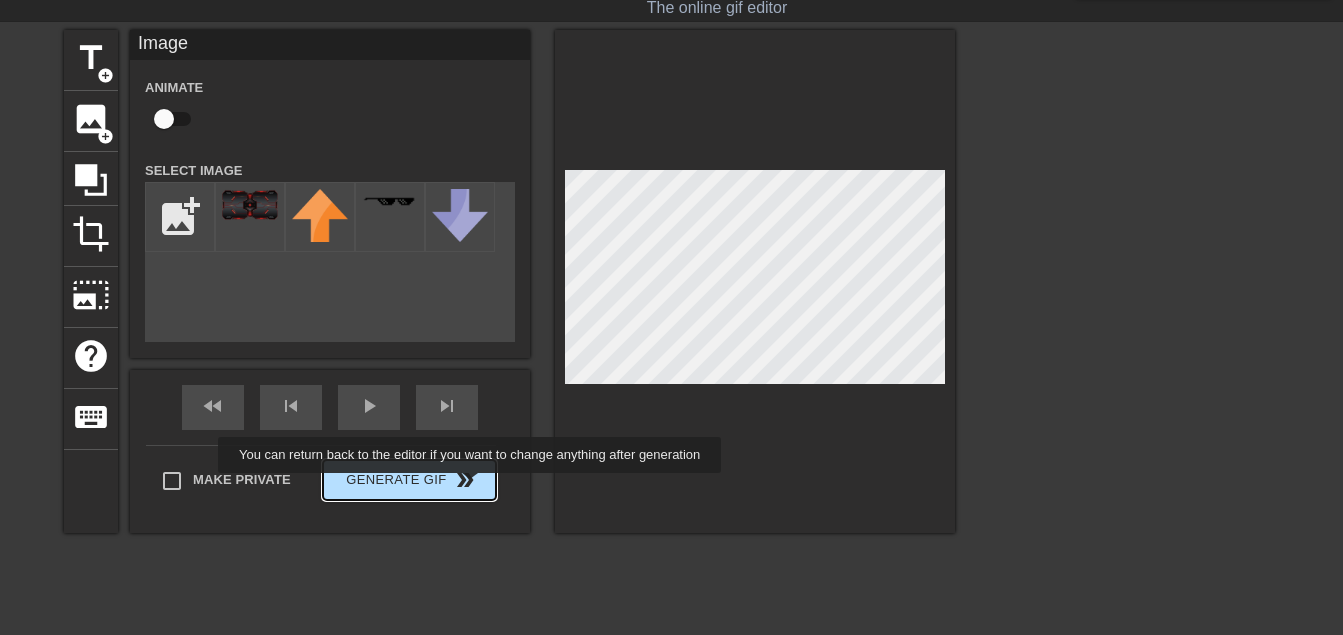click on "Generate Gif double_arrow" at bounding box center [409, 480] 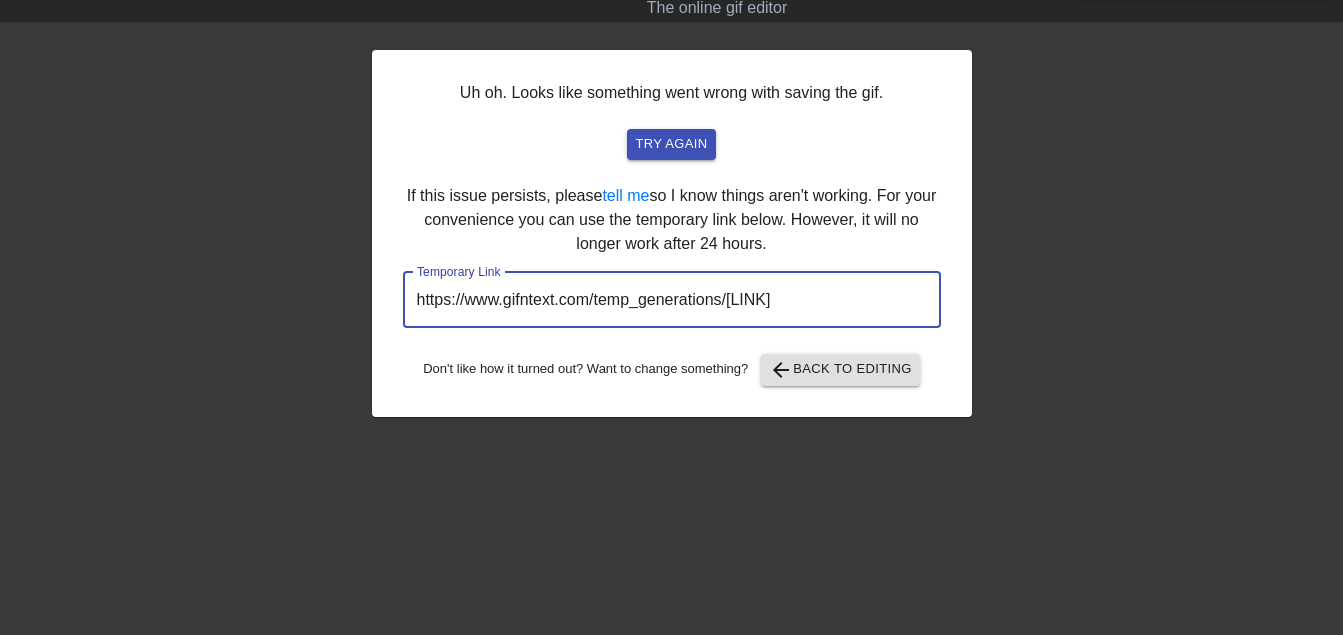 click on "https://www.gifntext.com/temp_generations/[LINK]" at bounding box center (672, 300) 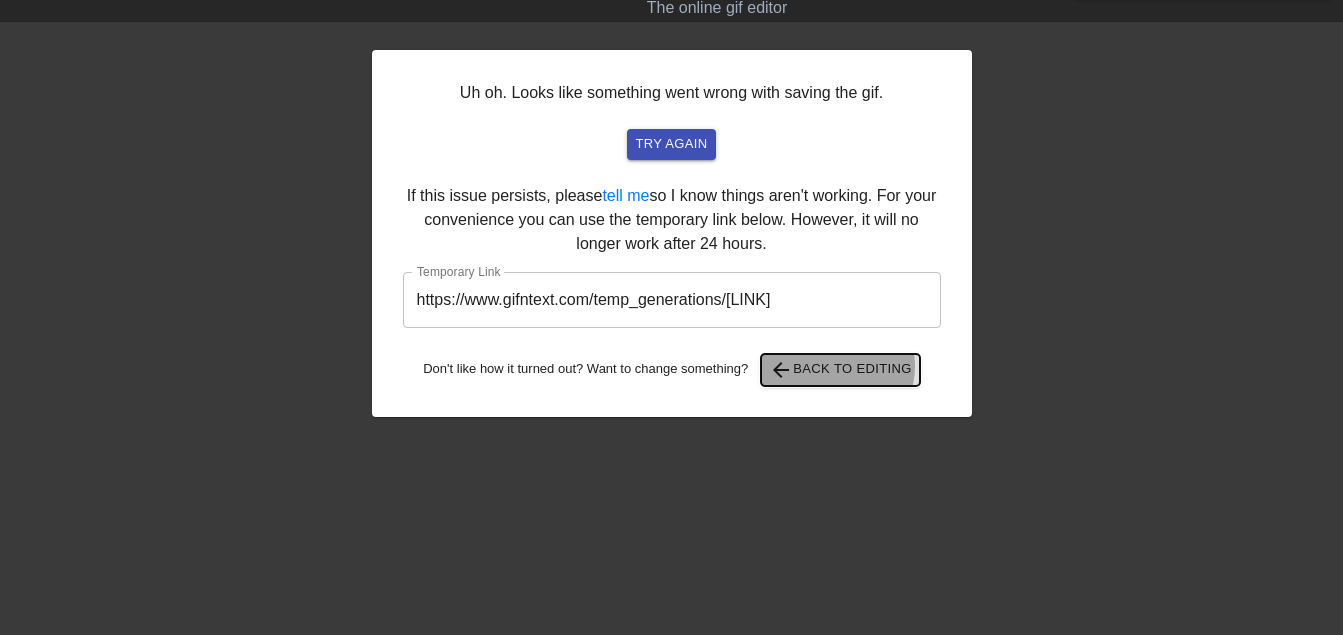 click on "arrow_back Back to Editing" at bounding box center [840, 370] 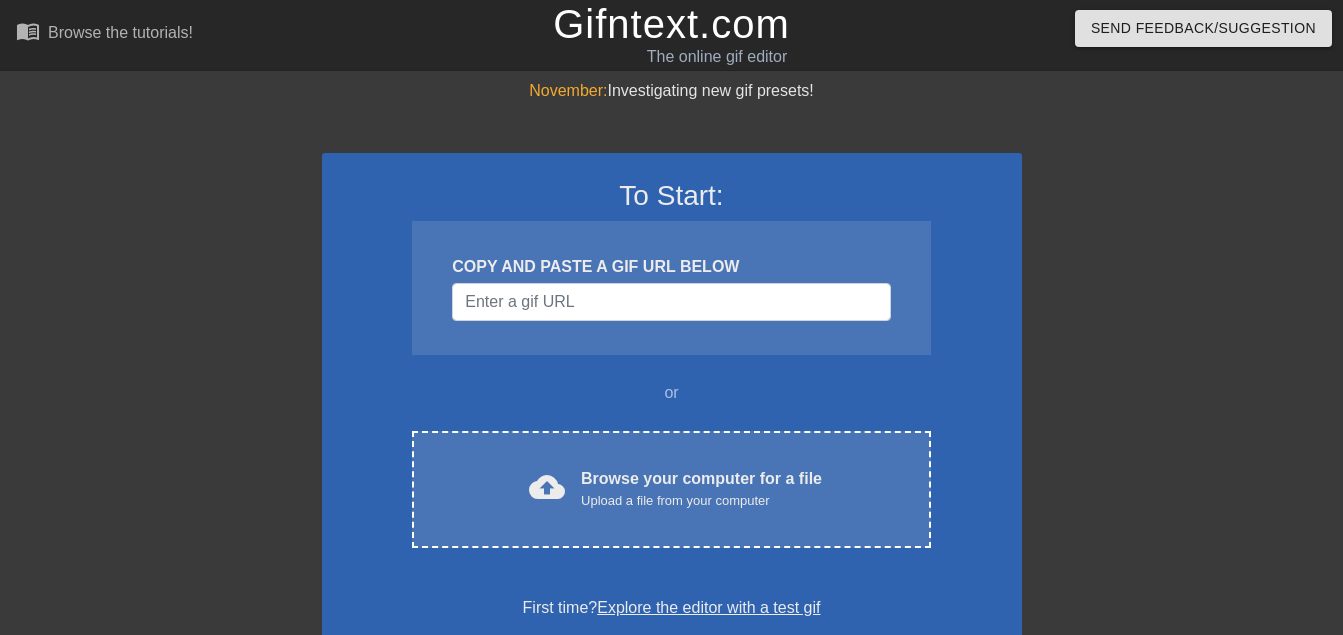 scroll, scrollTop: 49, scrollLeft: 0, axis: vertical 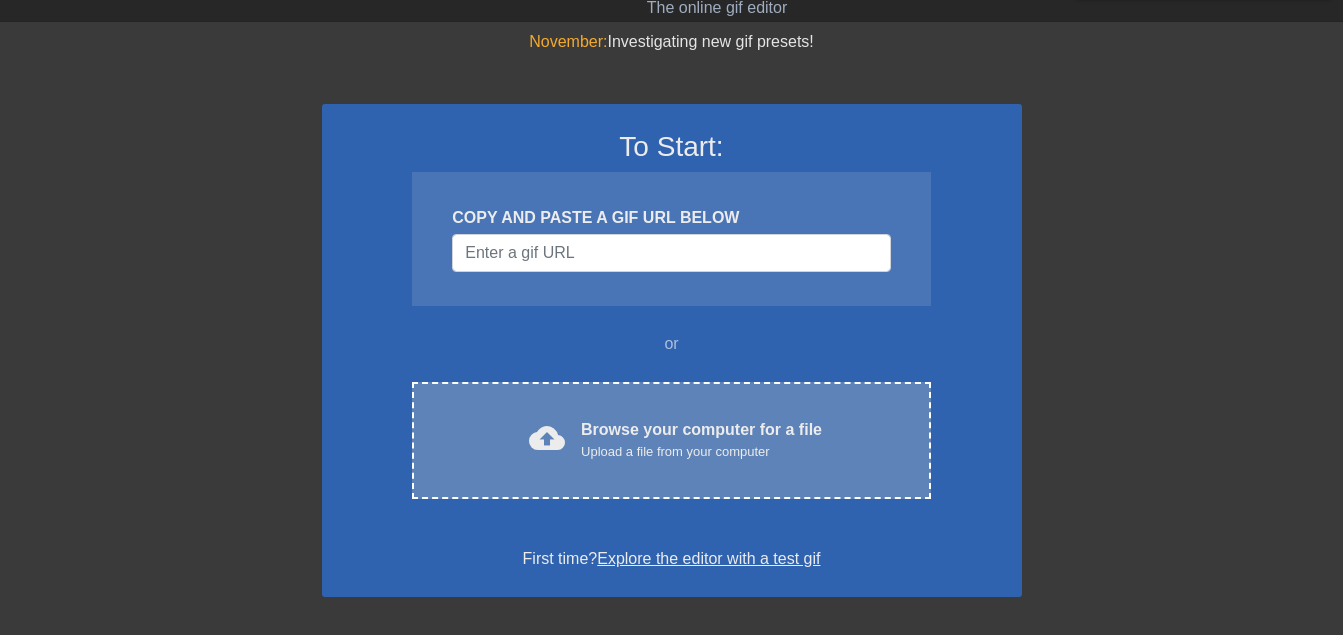 click on "cloud_upload Browse your computer for a file Upload a file from your computer" at bounding box center [671, 440] 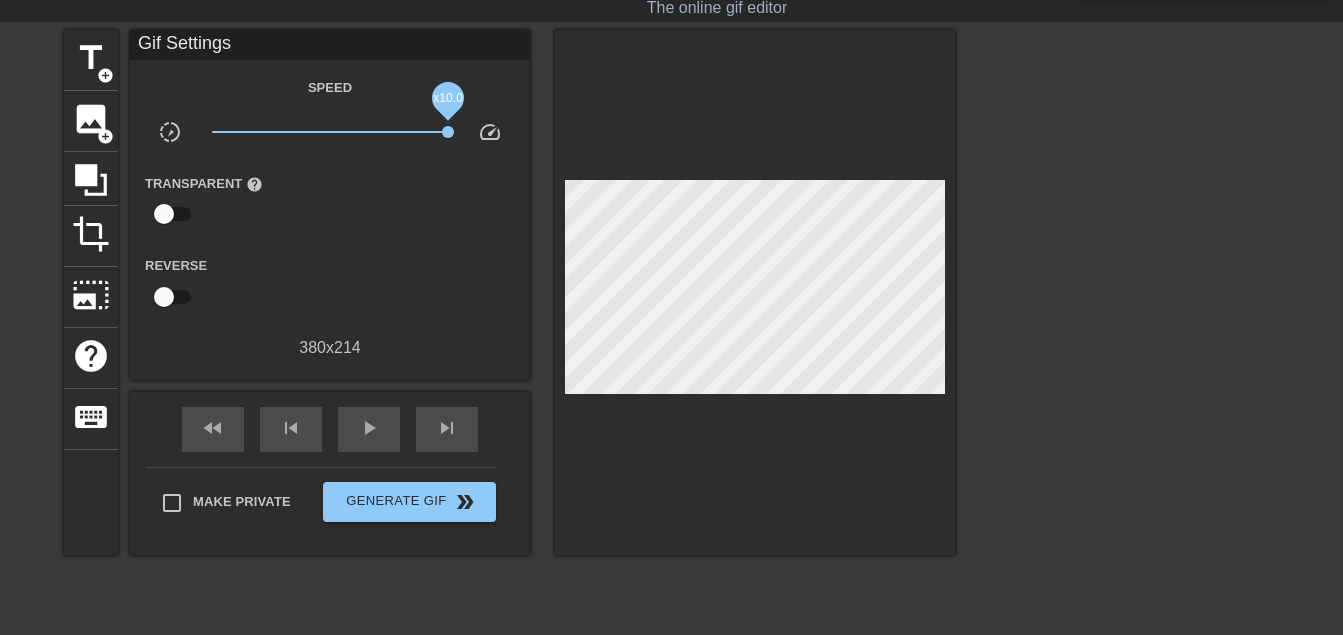 drag, startPoint x: 325, startPoint y: 131, endPoint x: 450, endPoint y: 137, distance: 125.14392 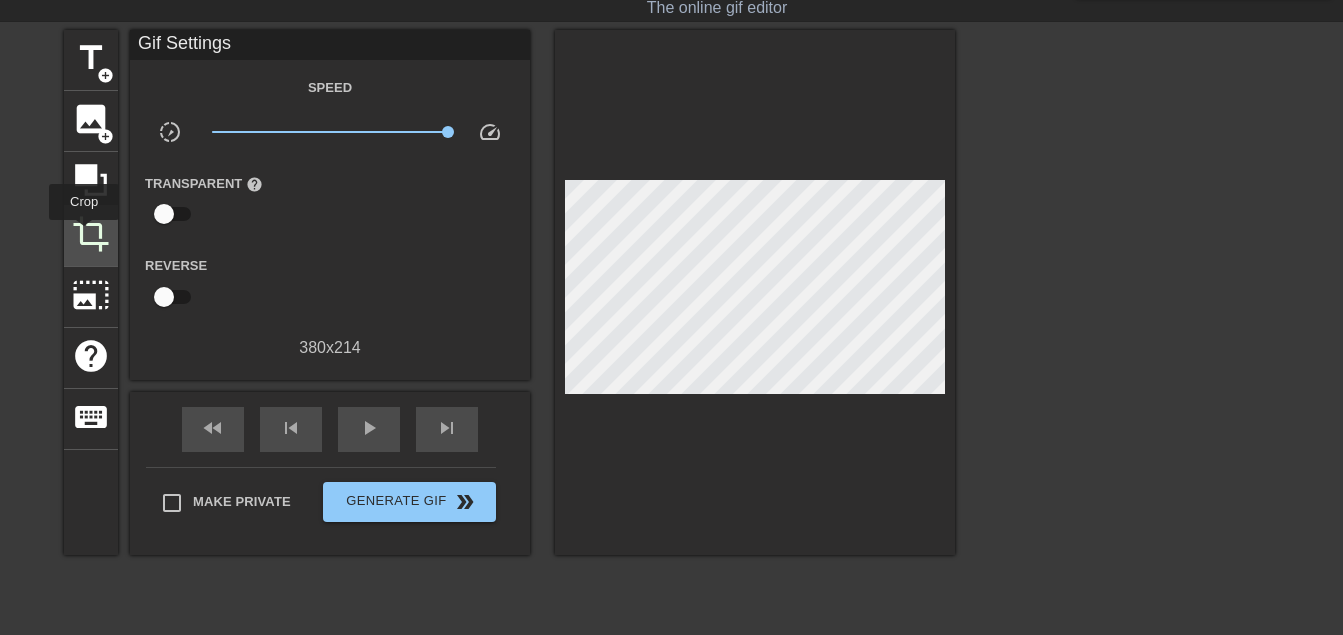 click on "crop" at bounding box center [91, 234] 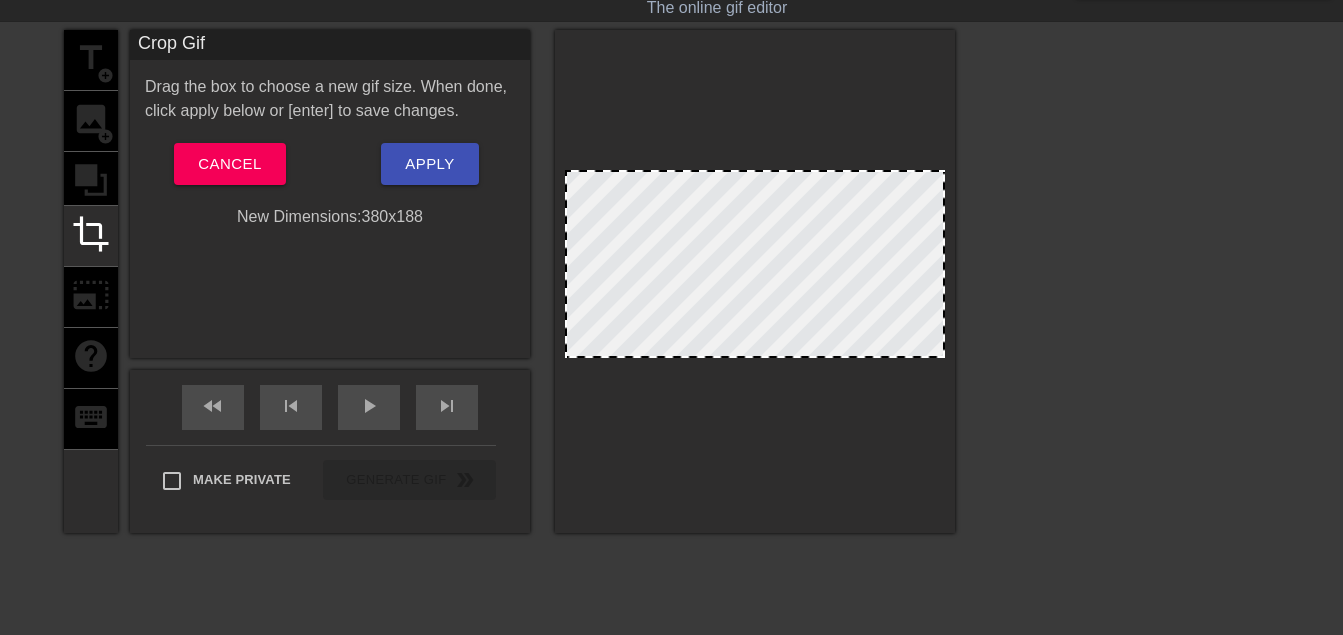 drag, startPoint x: 751, startPoint y: 379, endPoint x: 755, endPoint y: 353, distance: 26.305893 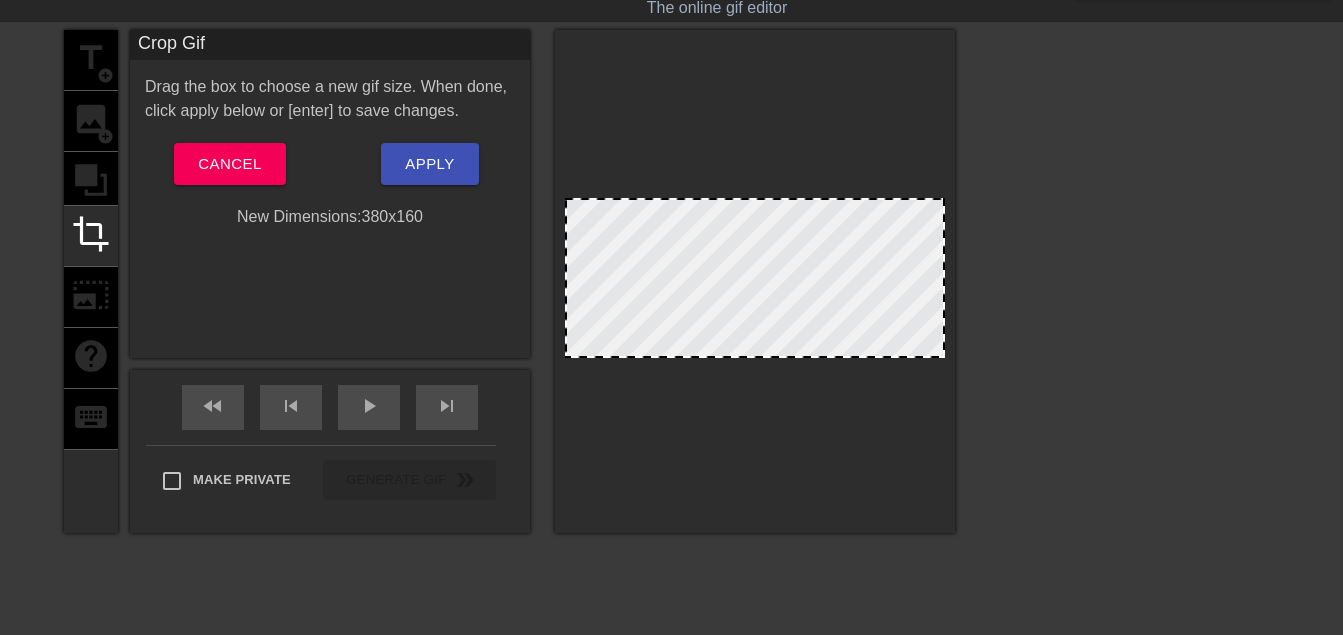 drag, startPoint x: 751, startPoint y: 171, endPoint x: 751, endPoint y: 199, distance: 28 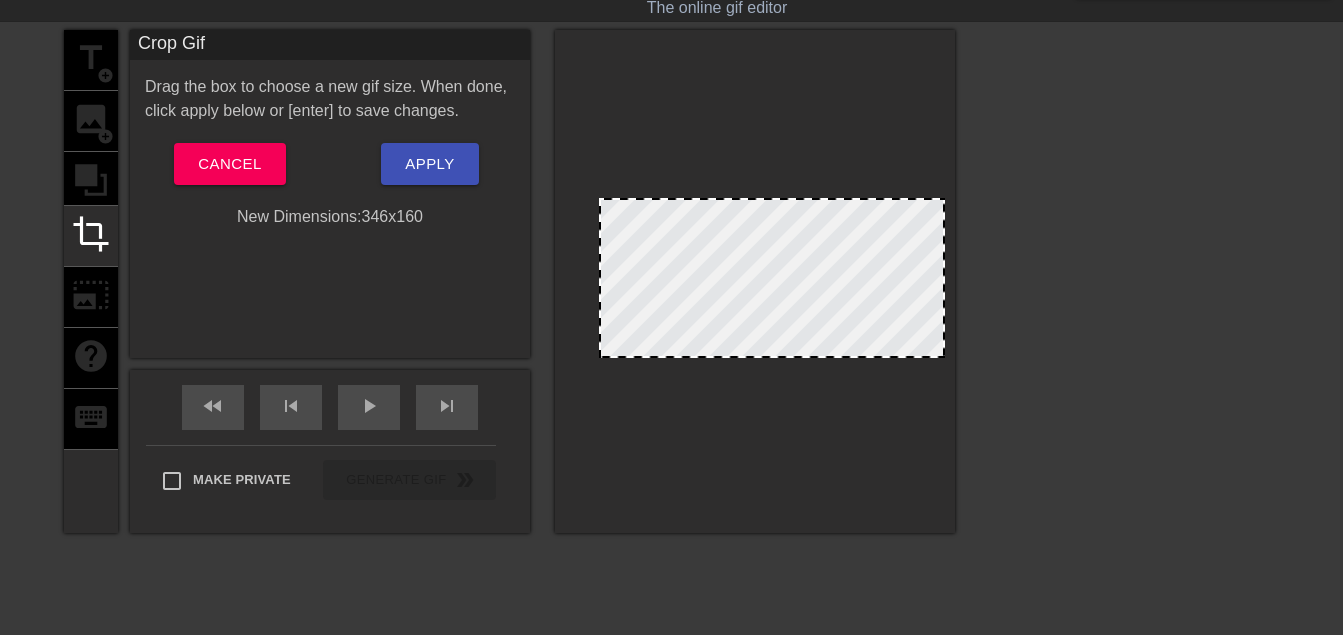 drag, startPoint x: 567, startPoint y: 280, endPoint x: 606, endPoint y: 283, distance: 39.115215 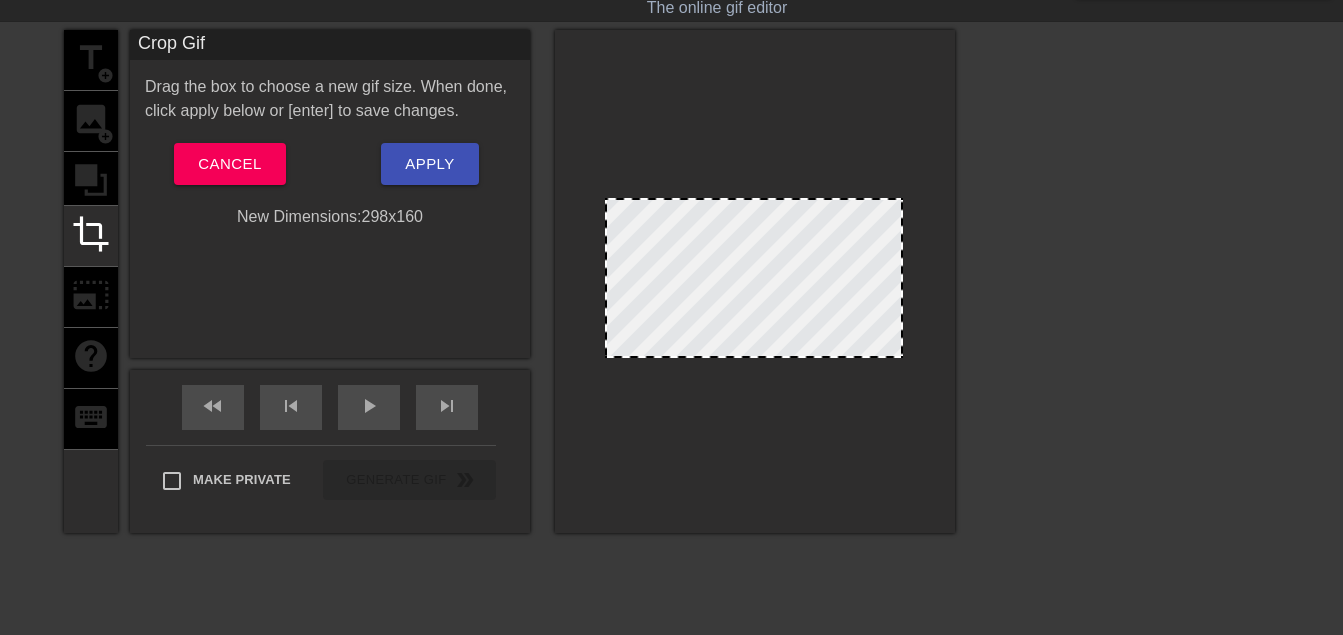 drag, startPoint x: 942, startPoint y: 282, endPoint x: 900, endPoint y: 283, distance: 42.0119 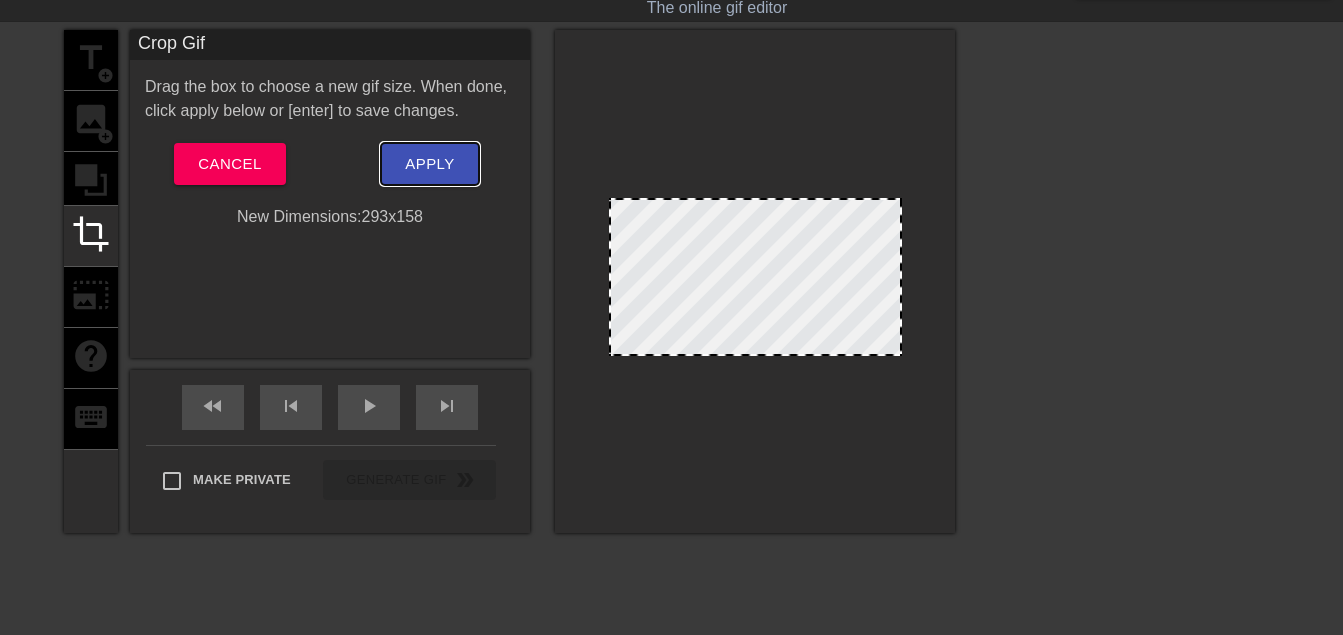 click on "Apply" at bounding box center (429, 164) 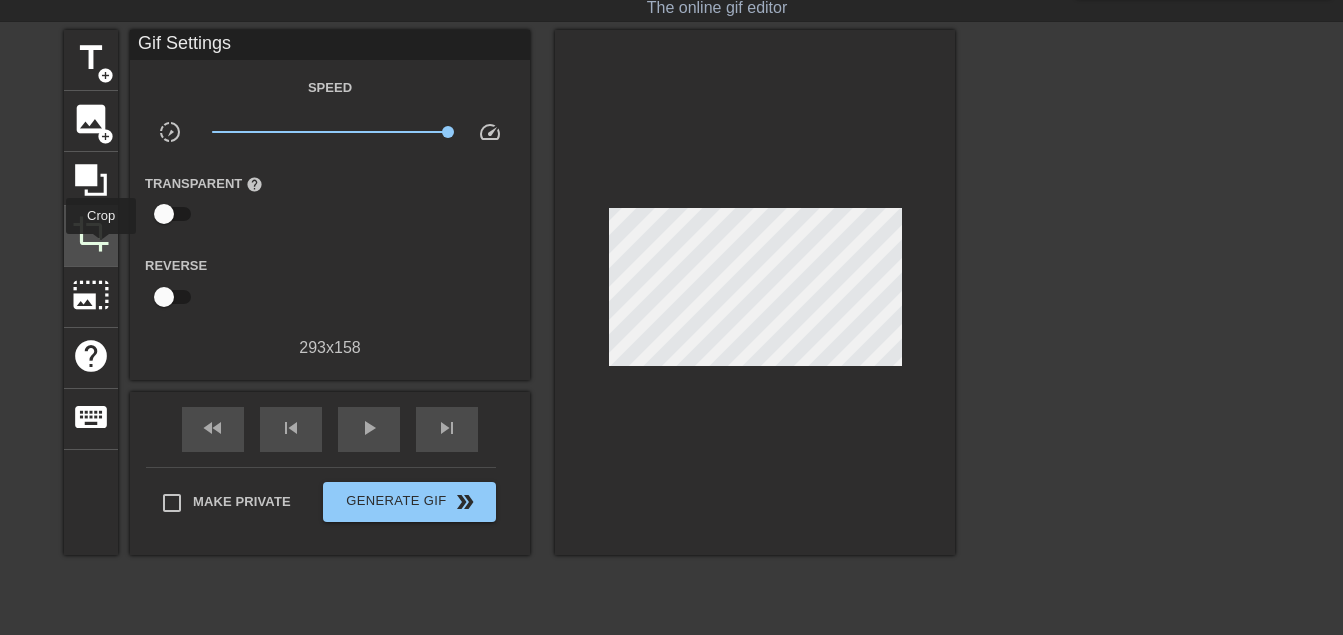 click on "crop" at bounding box center (91, 234) 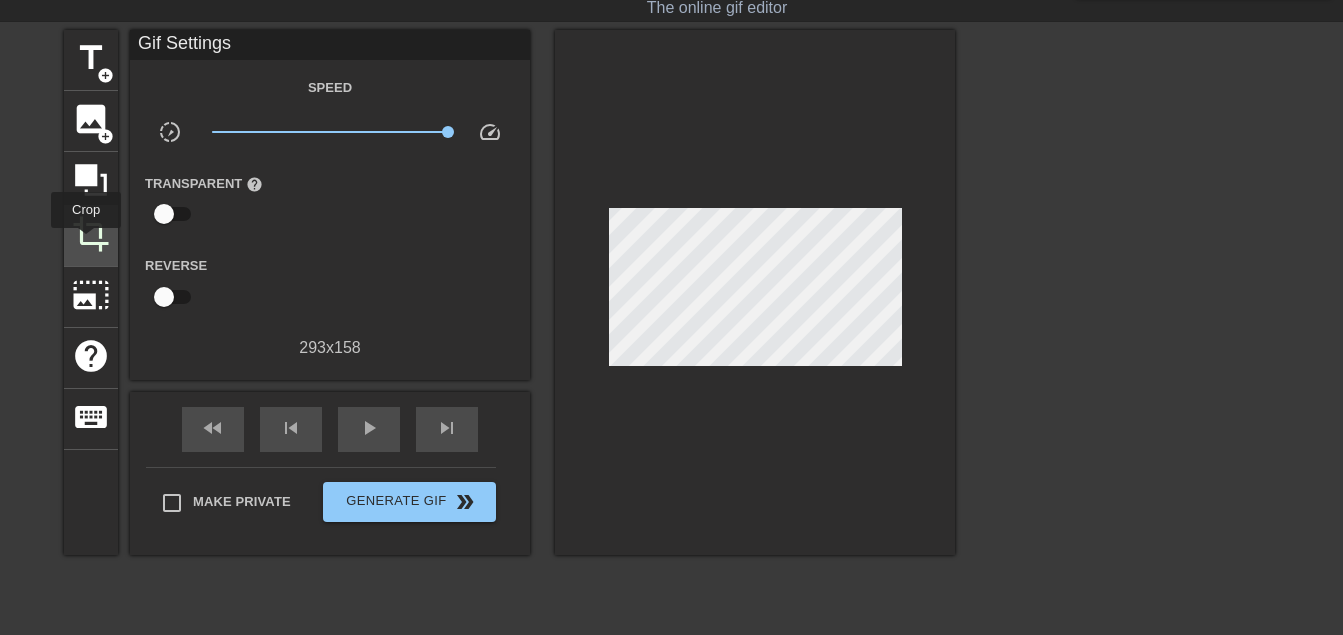click on "crop" at bounding box center (91, 234) 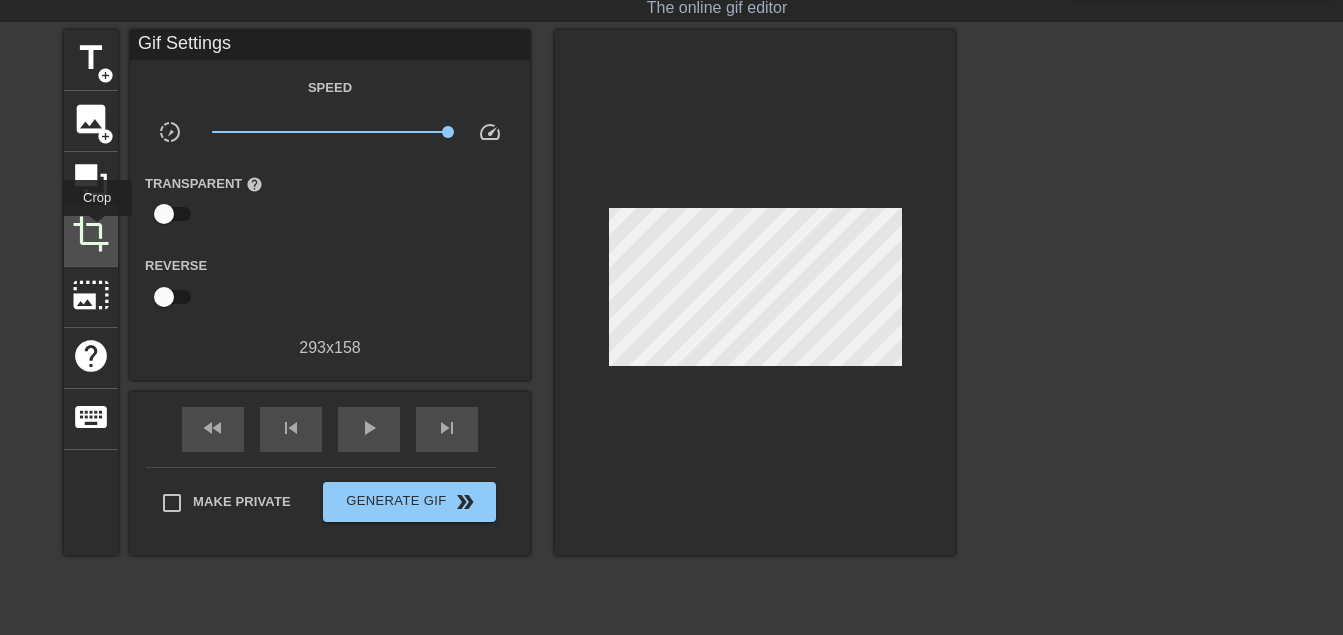 click on "crop" at bounding box center [91, 234] 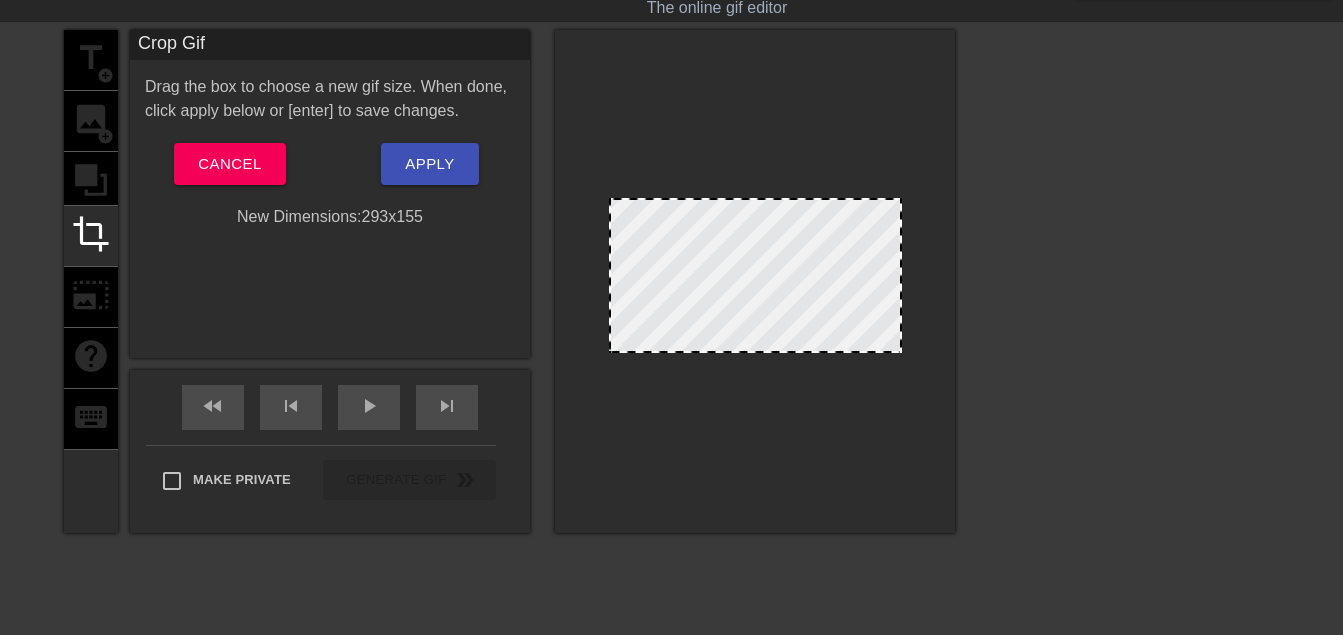 click at bounding box center (755, 351) 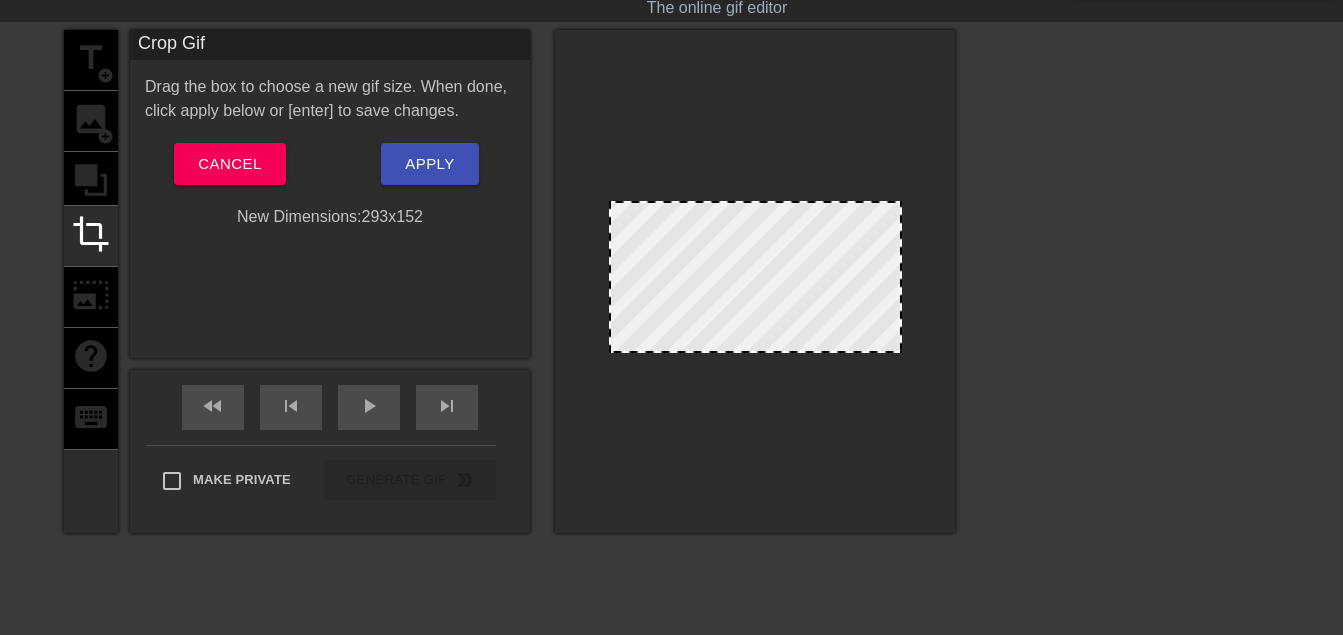 click at bounding box center (755, 203) 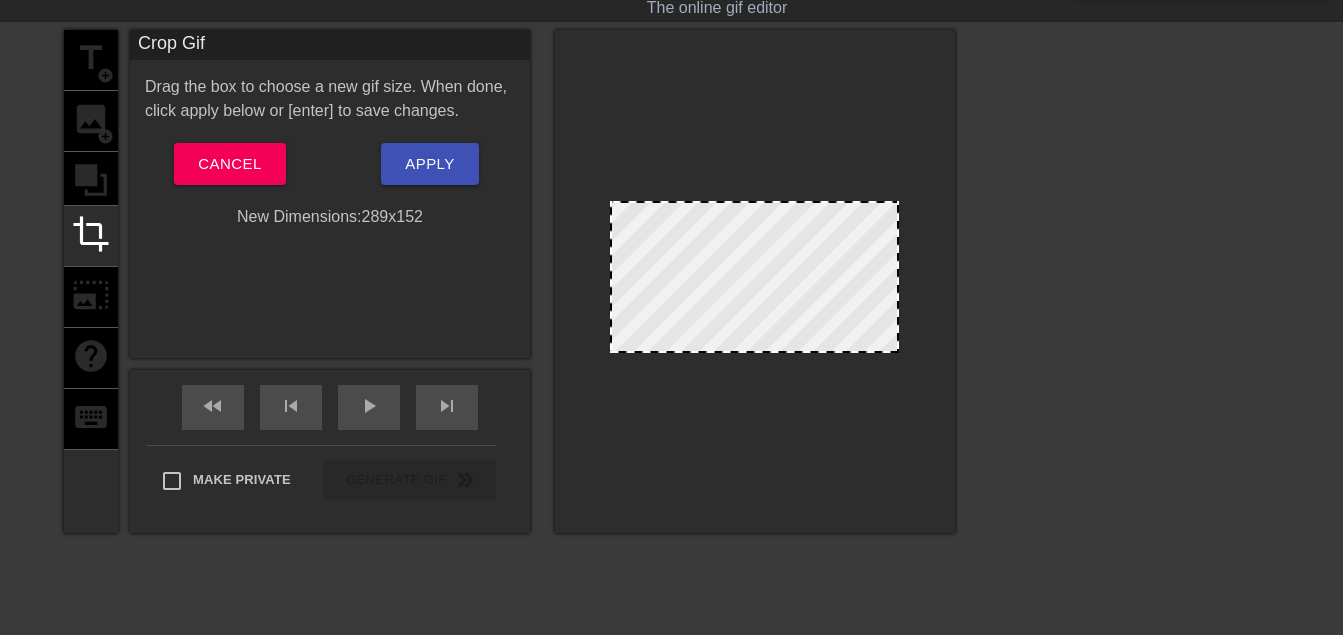 click at bounding box center (897, 277) 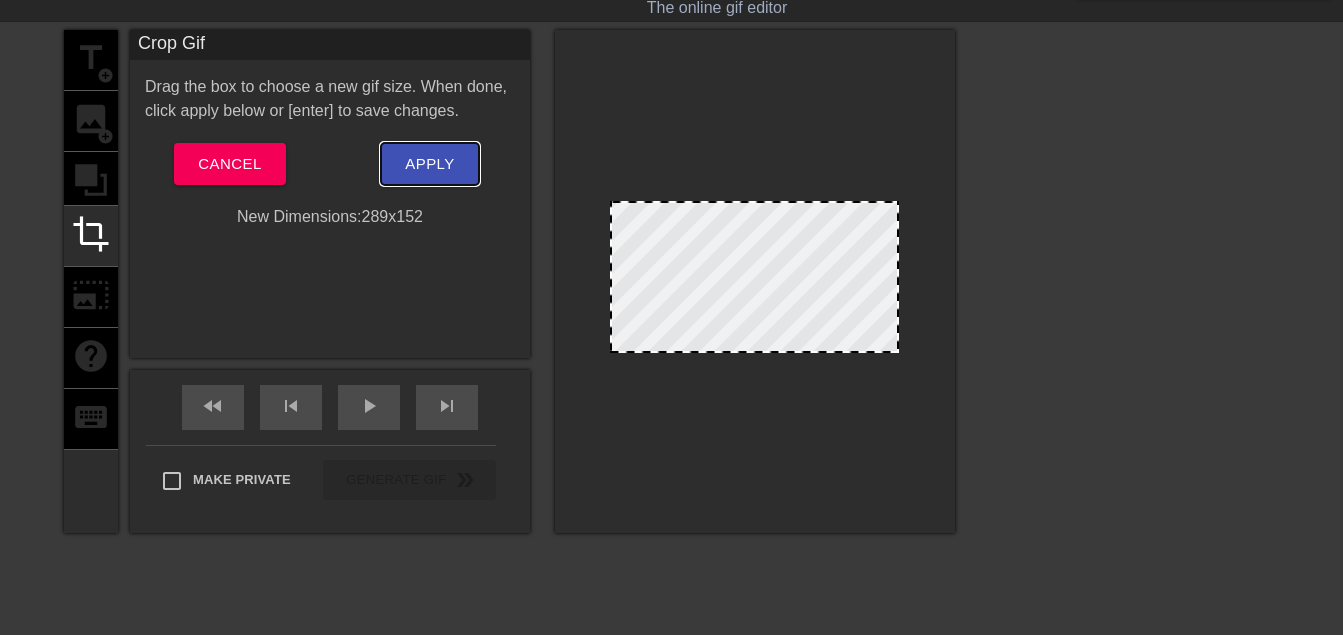 click on "Apply" at bounding box center [429, 164] 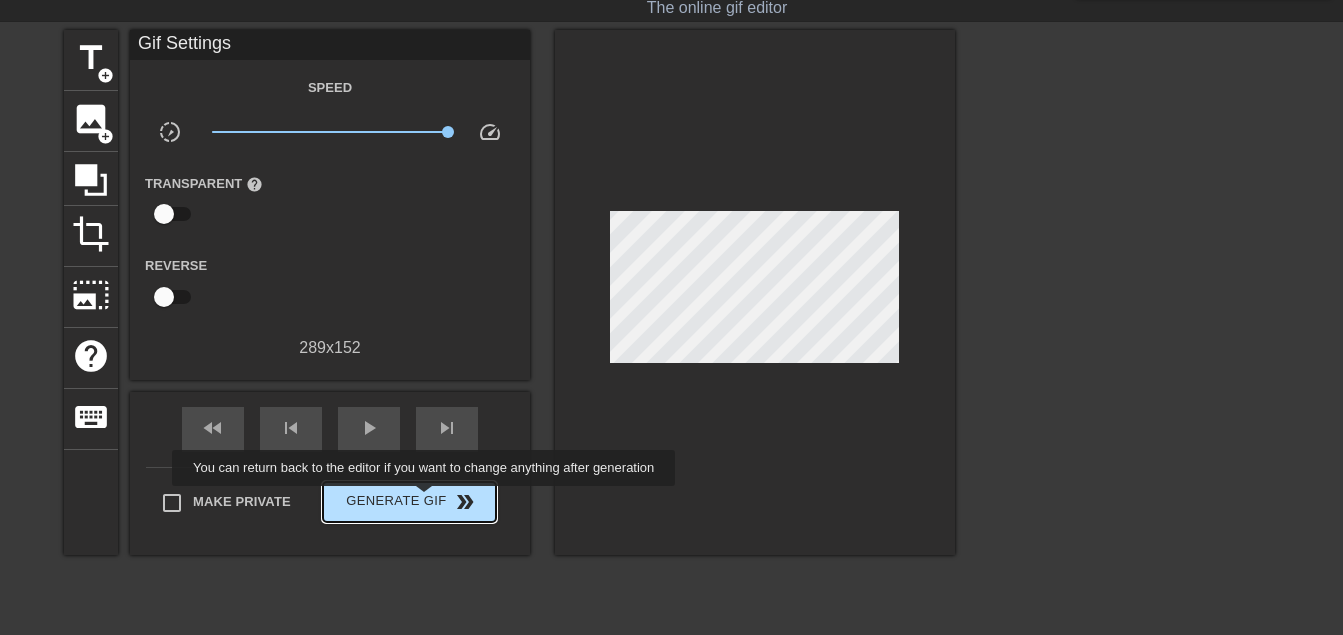 click on "Generate Gif double_arrow" at bounding box center (409, 502) 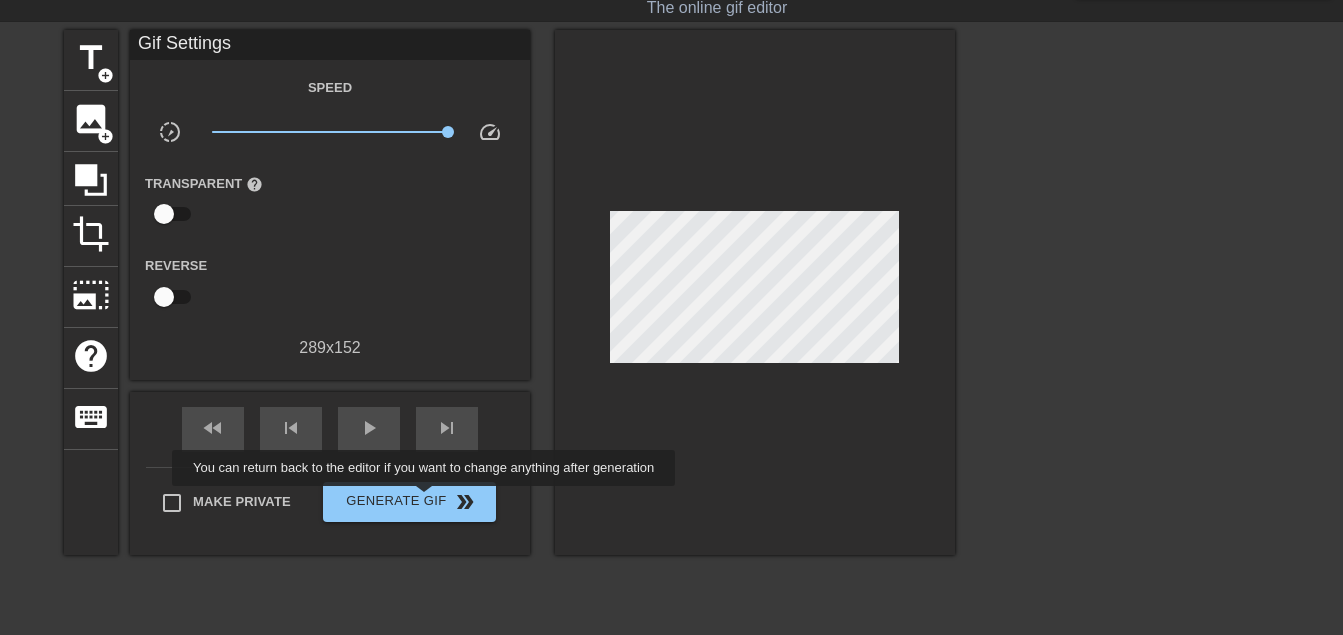 drag, startPoint x: 426, startPoint y: 501, endPoint x: 498, endPoint y: 501, distance: 72 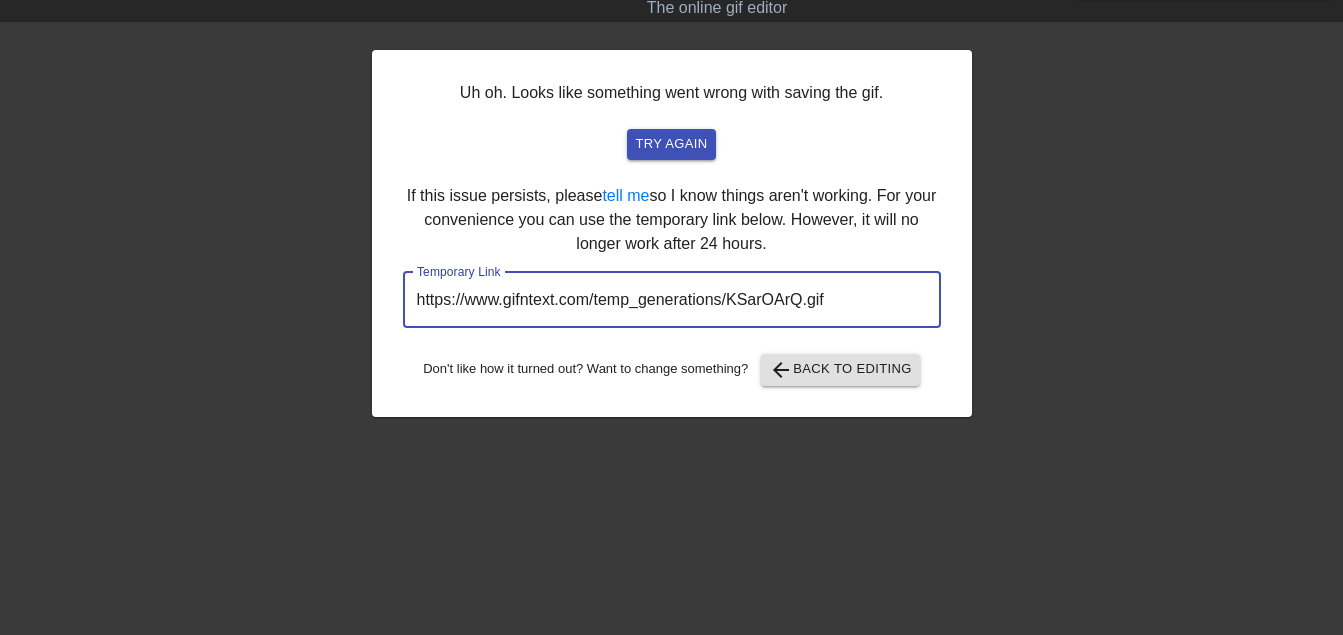 drag, startPoint x: 836, startPoint y: 295, endPoint x: 378, endPoint y: 286, distance: 458.0884 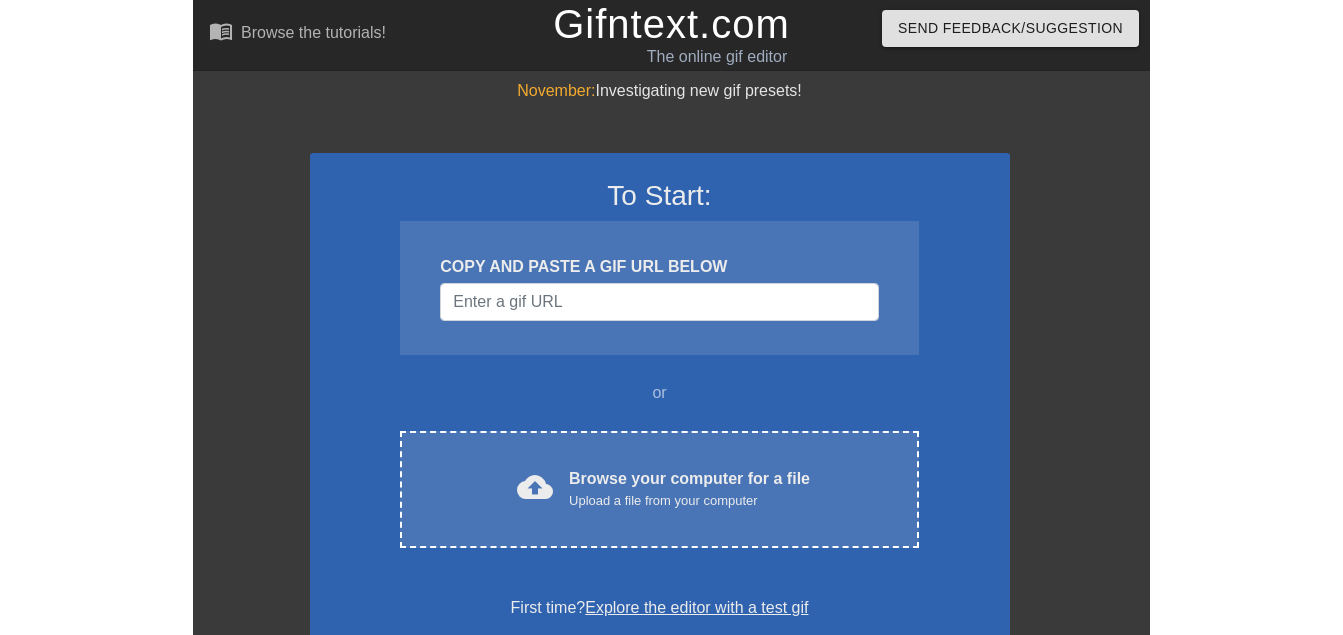 scroll, scrollTop: 0, scrollLeft: 0, axis: both 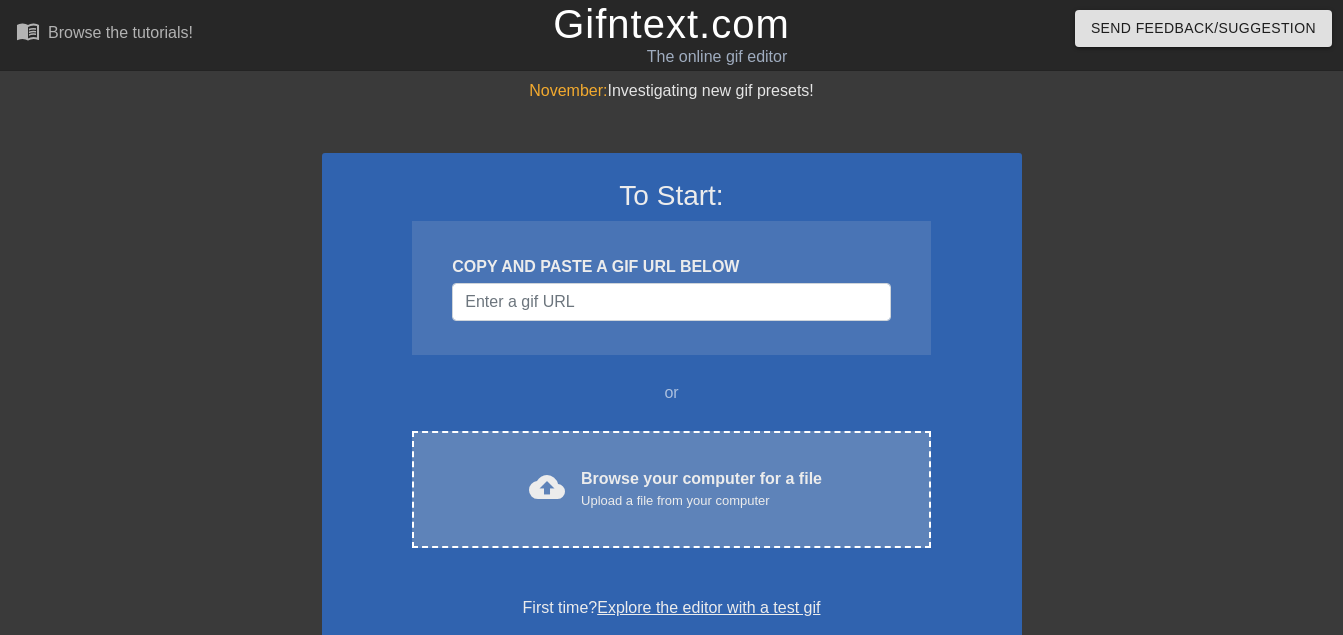 click on "cloud_upload Browse your computer for a file Upload a file from your computer Choose files" at bounding box center [671, 489] 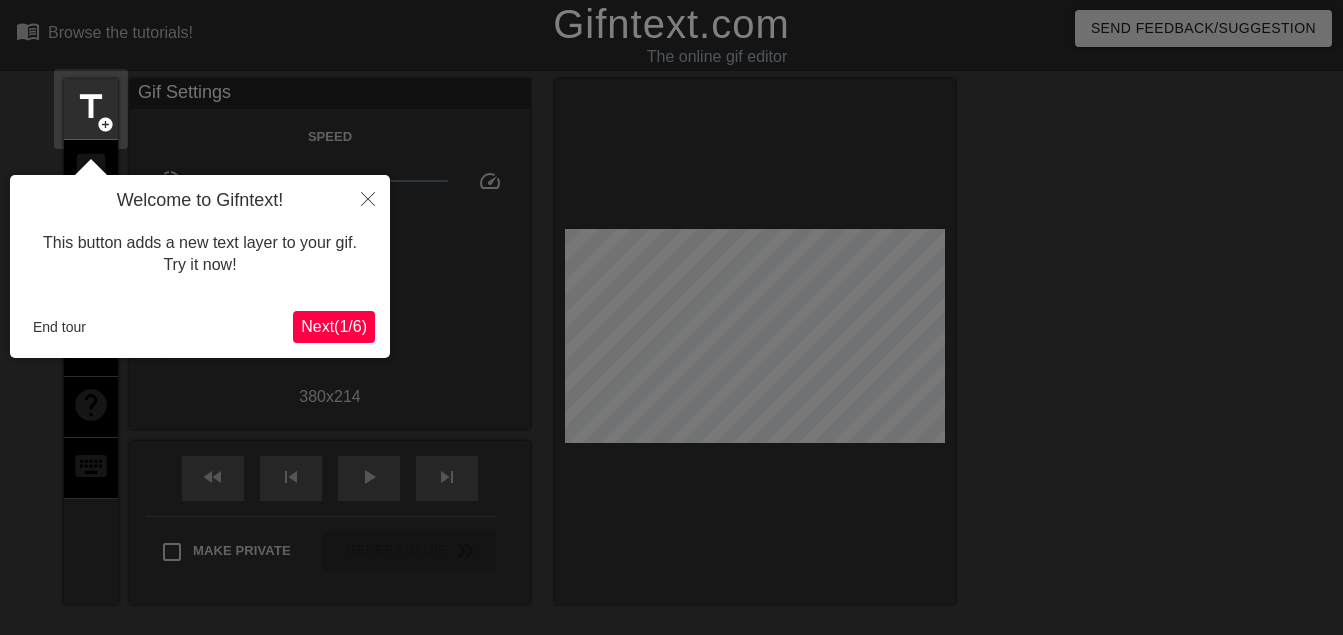 scroll, scrollTop: 49, scrollLeft: 0, axis: vertical 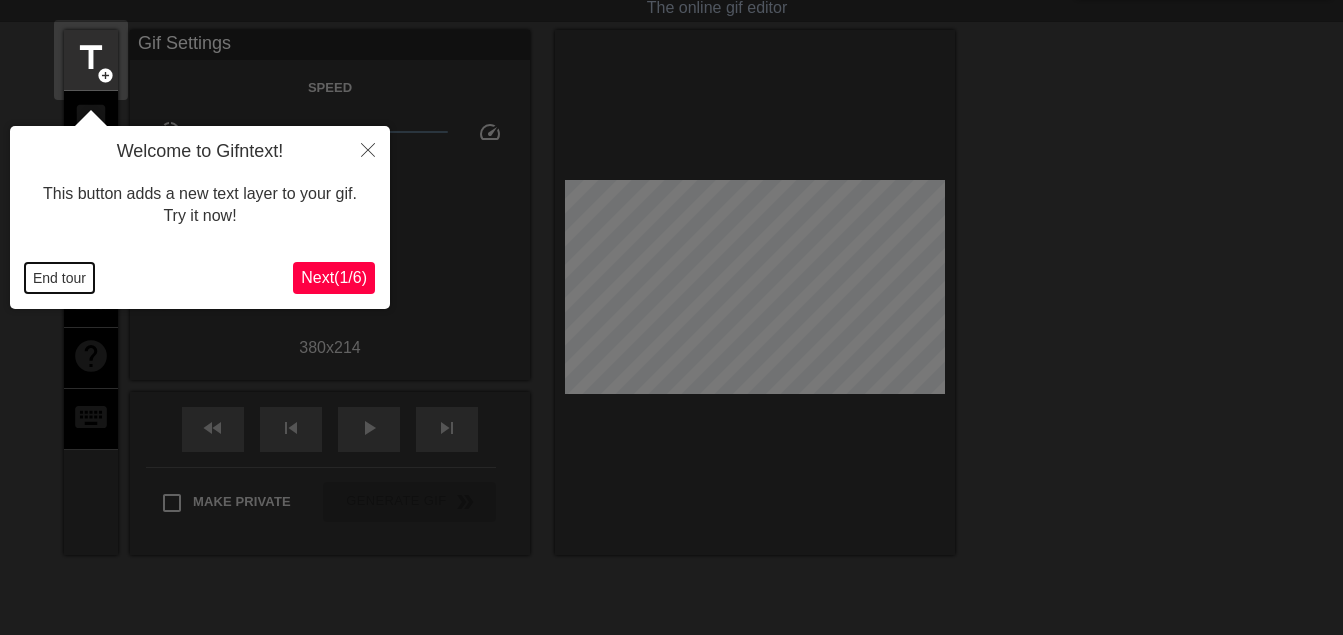 click on "End tour" at bounding box center (59, 278) 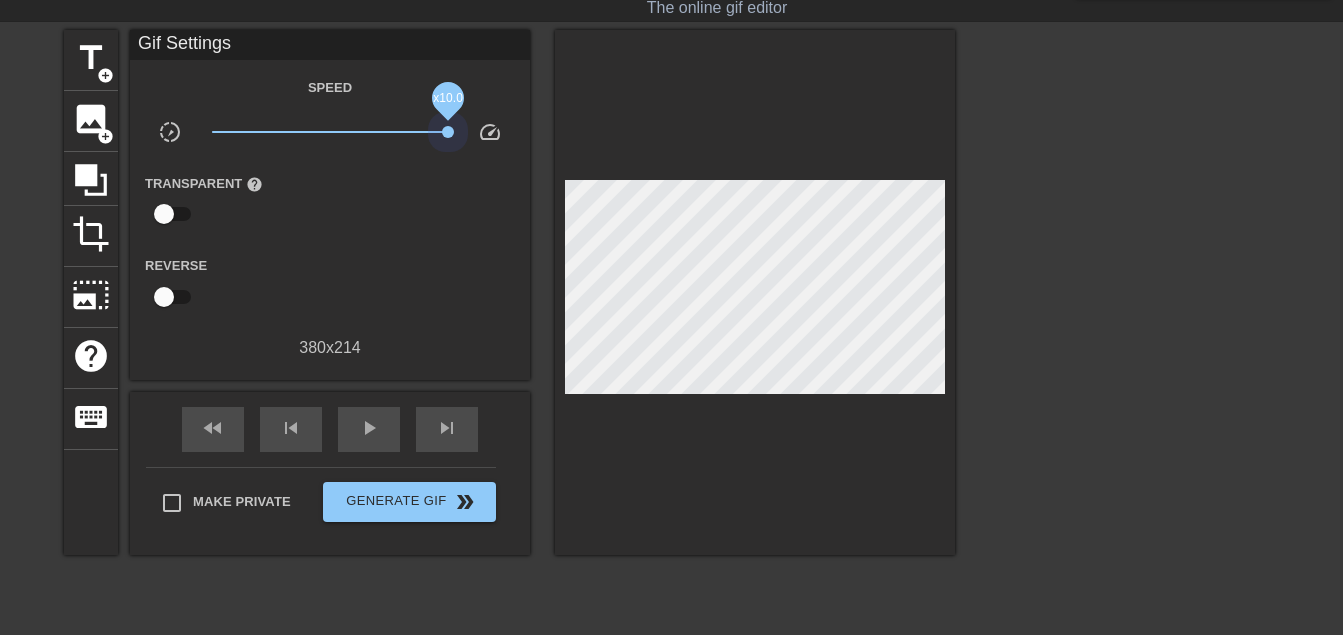 drag, startPoint x: 333, startPoint y: 133, endPoint x: 469, endPoint y: 148, distance: 136.8247 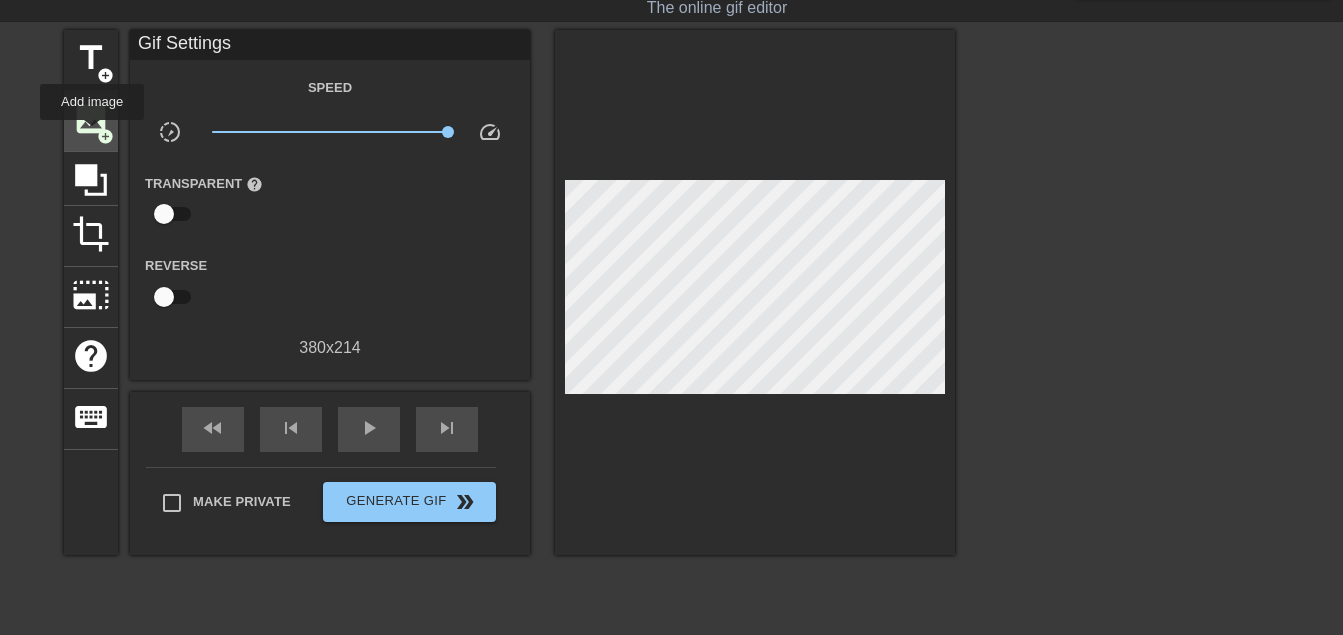 click on "image" at bounding box center (91, 119) 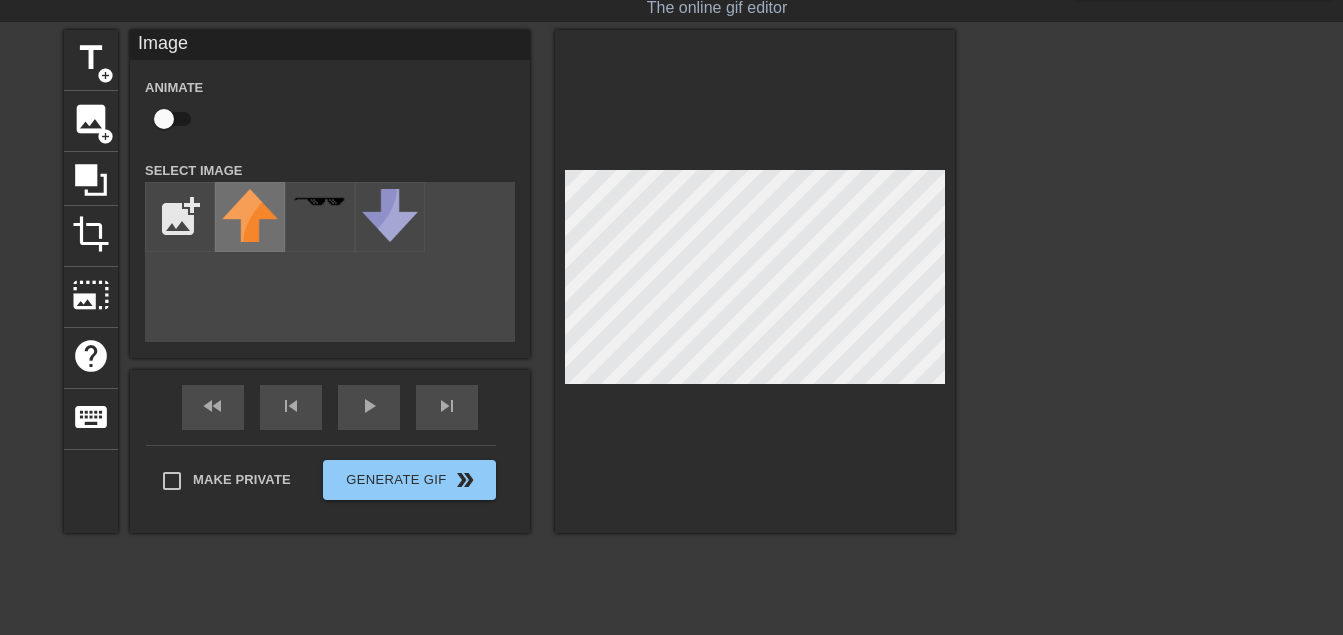 click at bounding box center (250, 215) 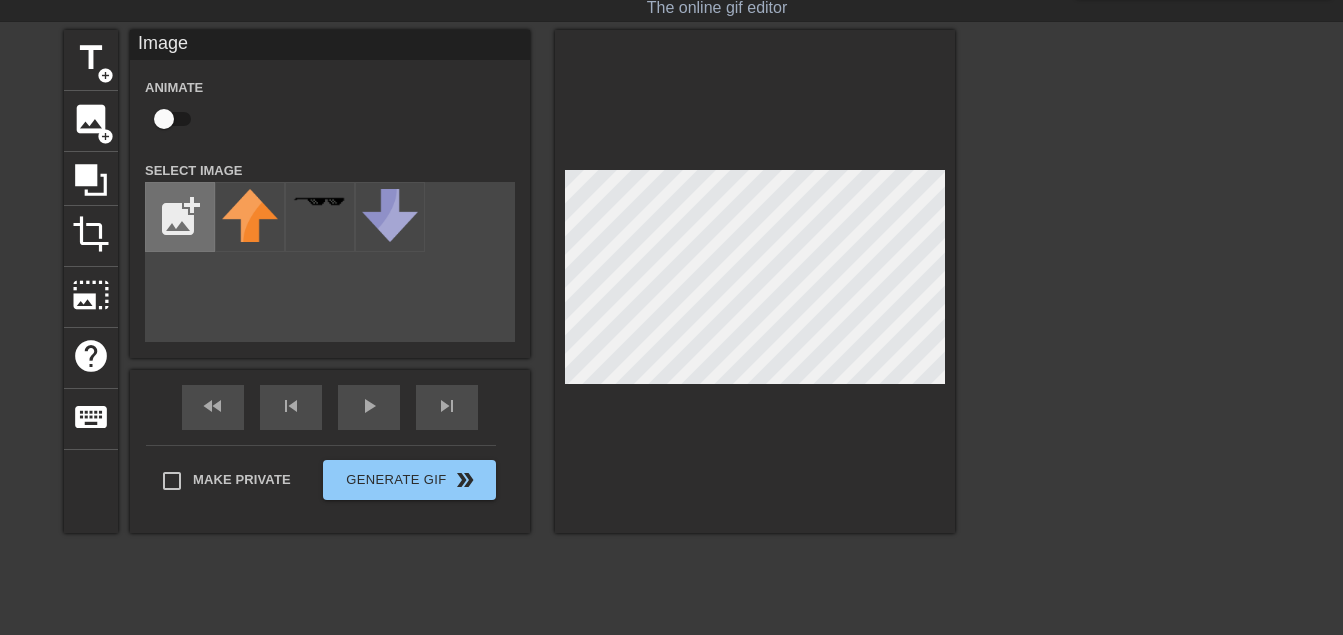 click at bounding box center (180, 217) 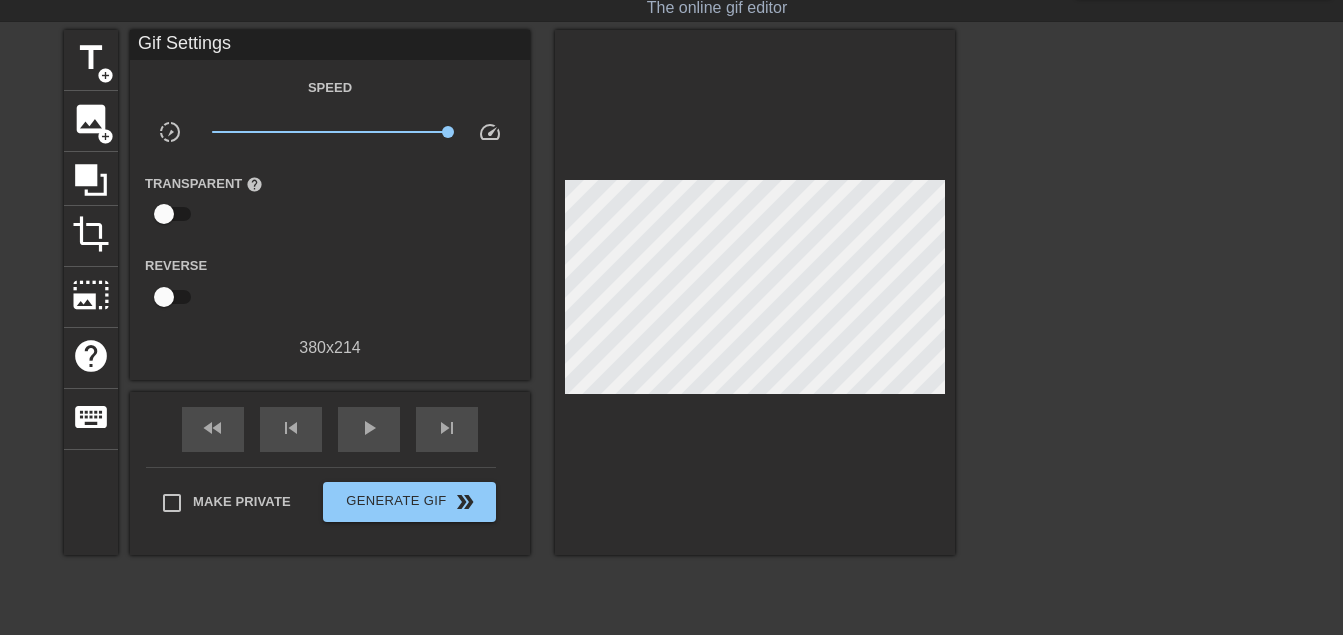 scroll, scrollTop: 158, scrollLeft: 0, axis: vertical 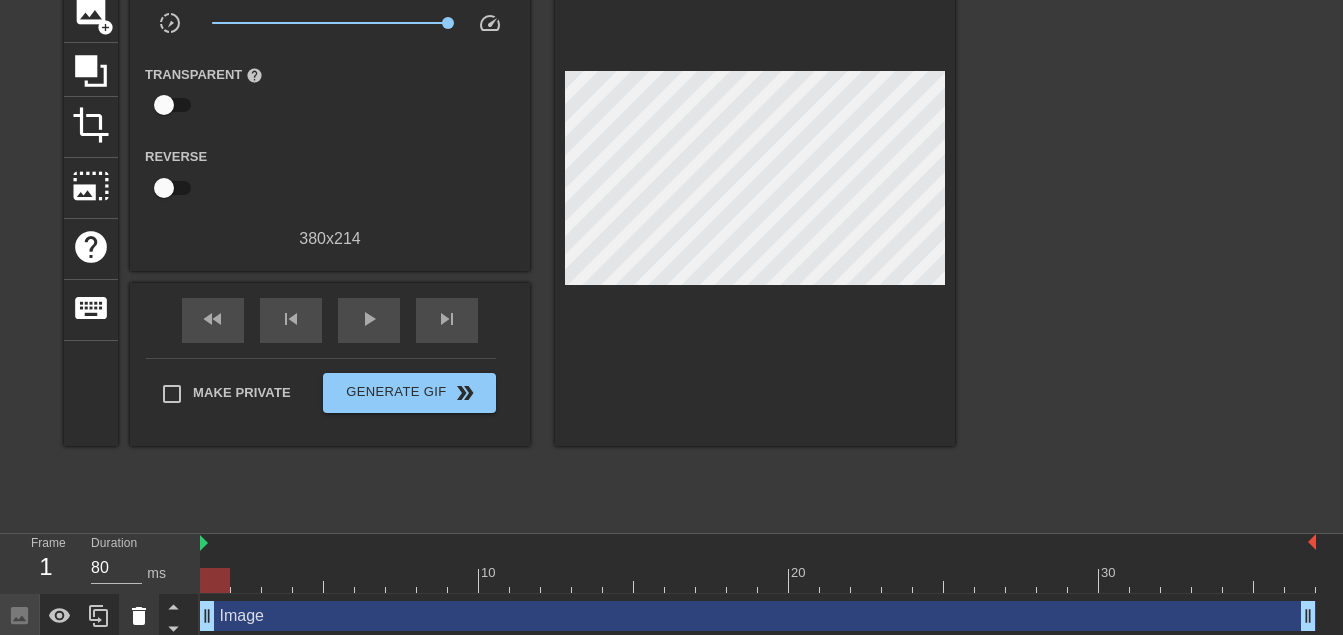 click 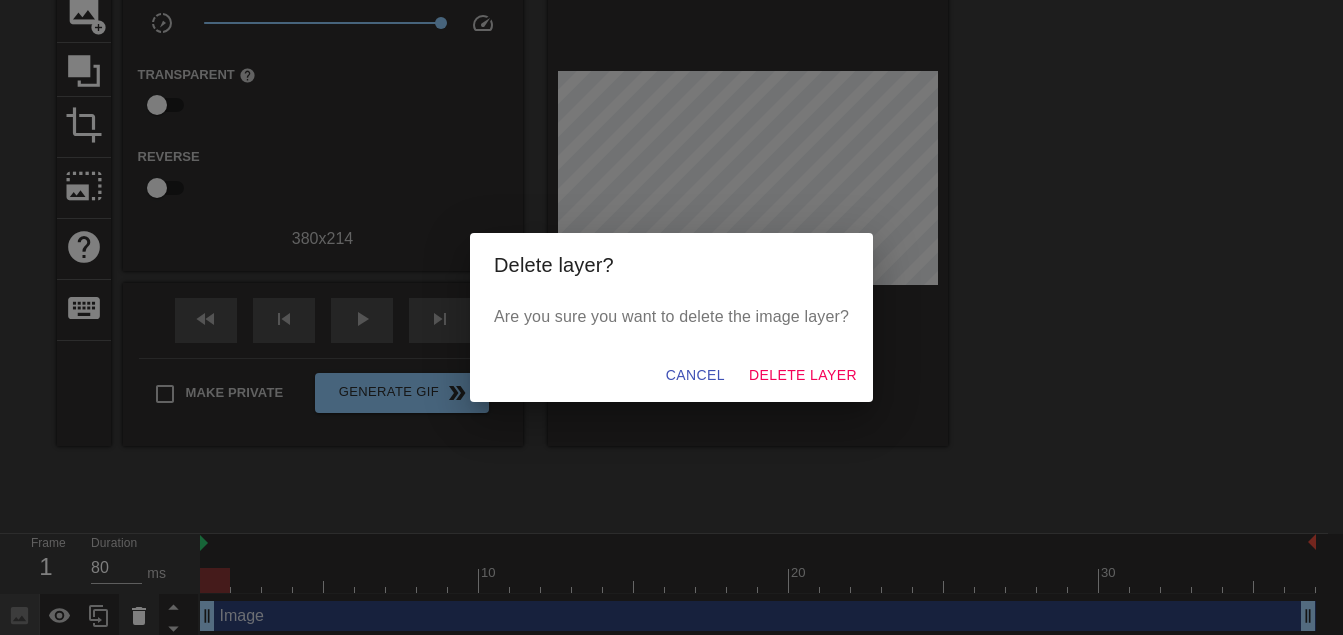 scroll, scrollTop: 151, scrollLeft: 0, axis: vertical 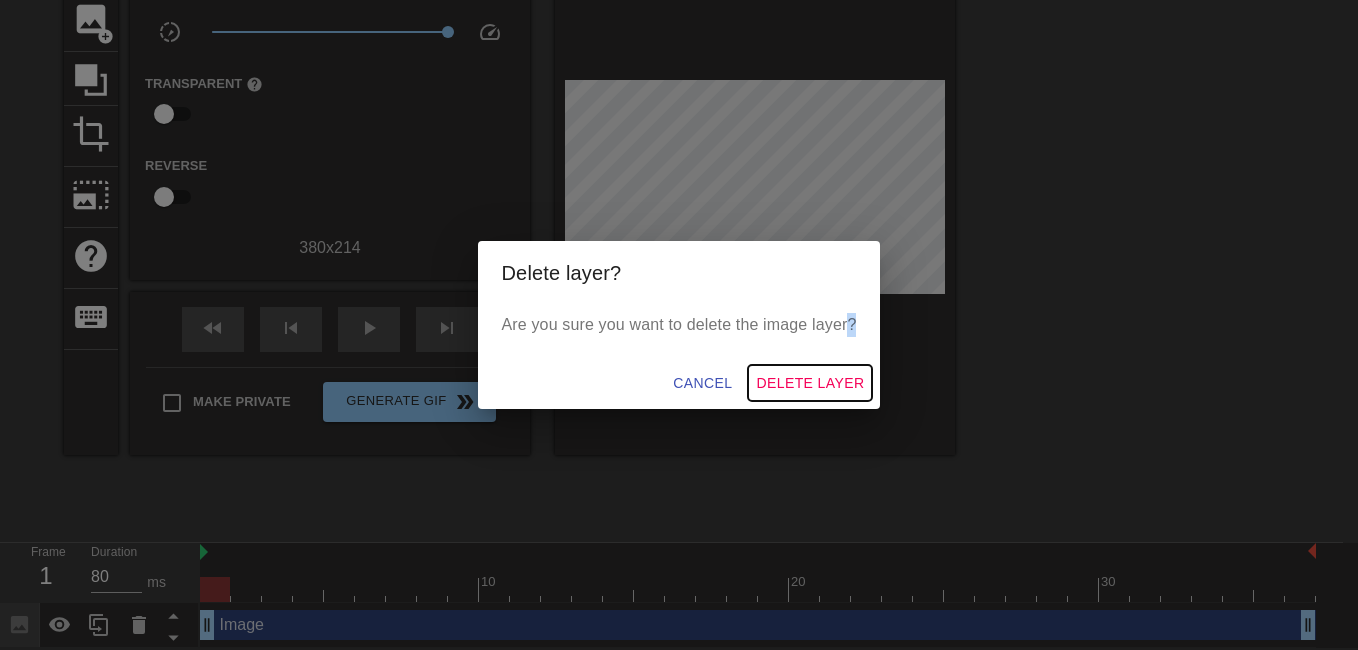 click on "Delete Layer" at bounding box center (810, 383) 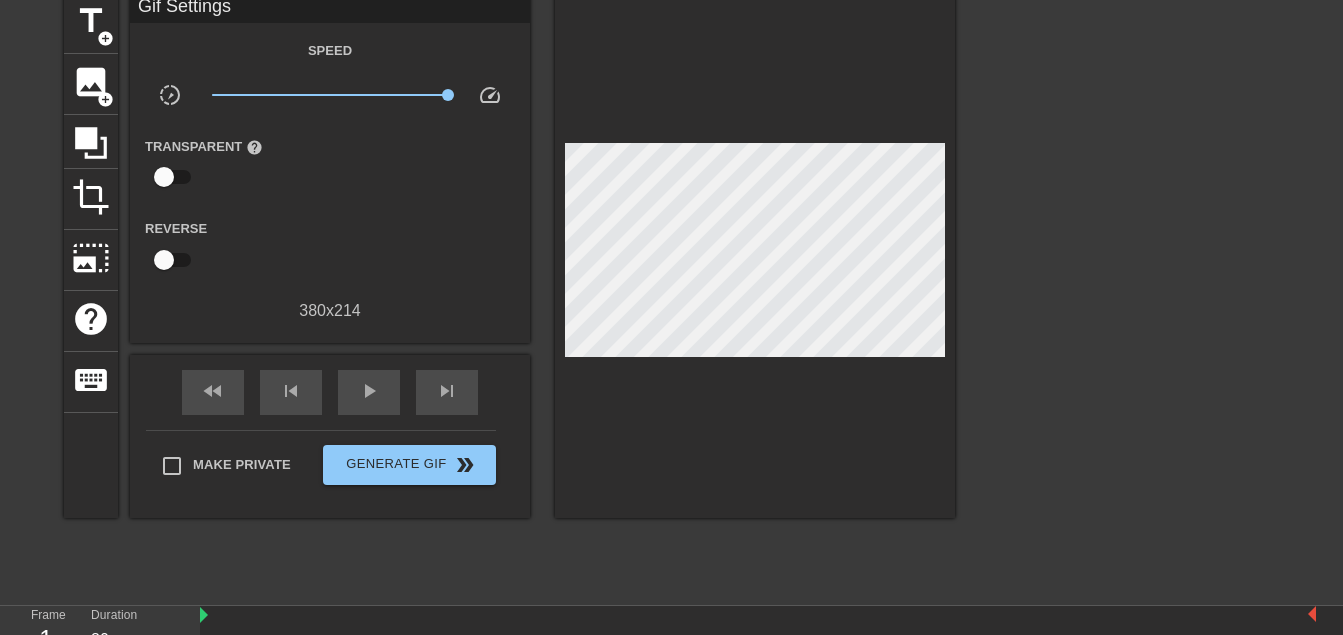 scroll, scrollTop: 80, scrollLeft: 0, axis: vertical 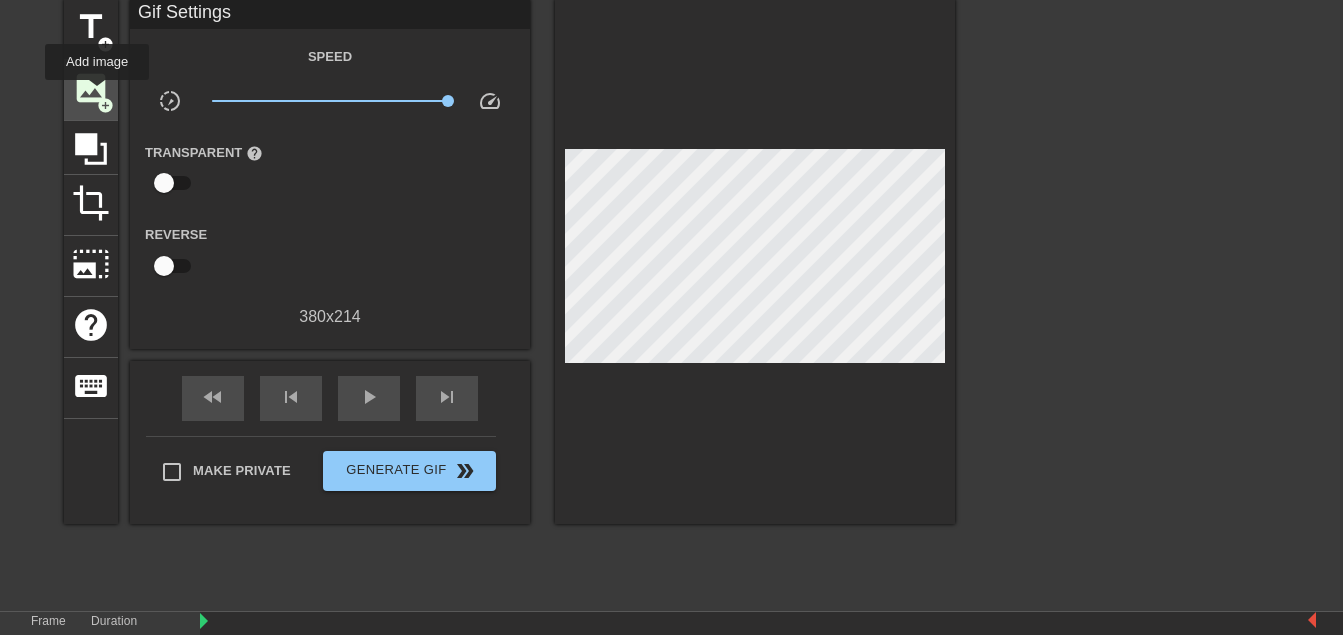 click on "image" at bounding box center (91, 88) 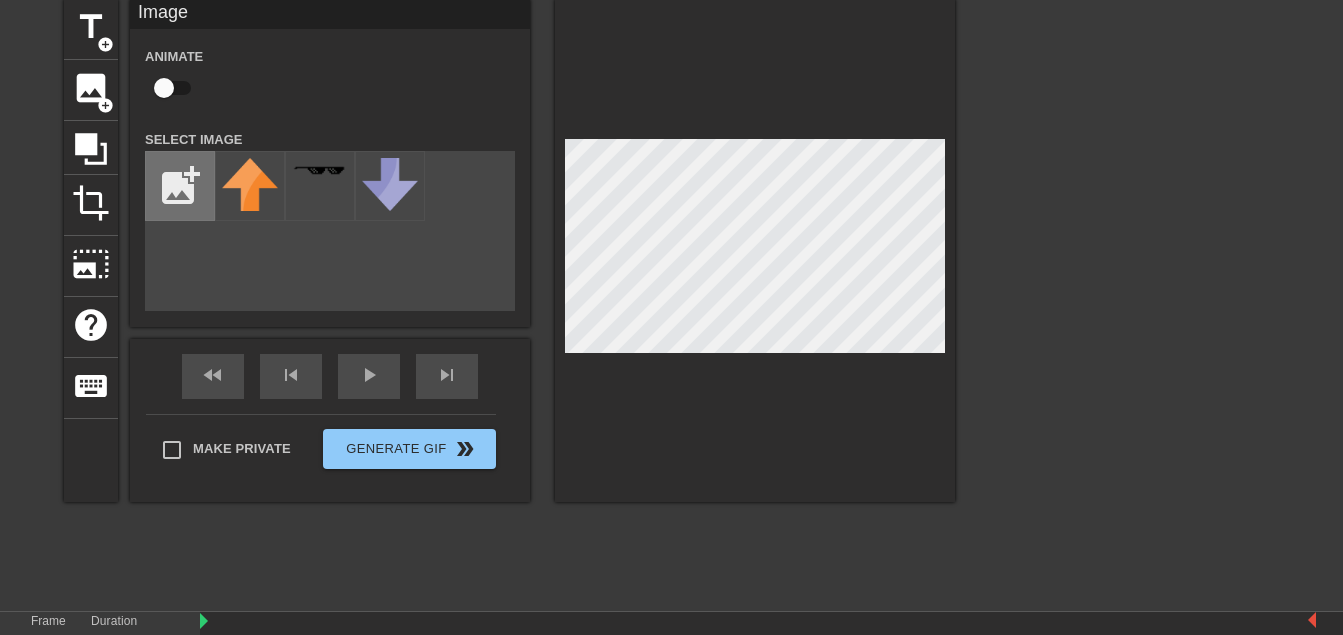 click at bounding box center [180, 186] 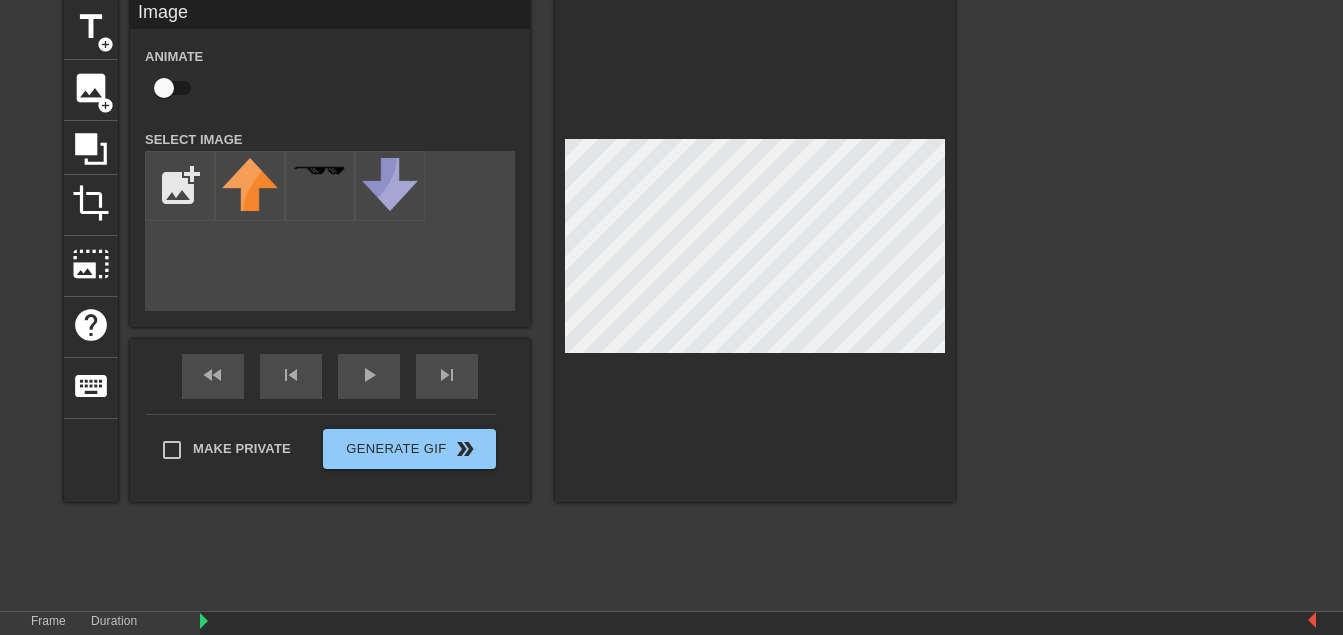 click on "Animate Select Image add_photo_alternate" at bounding box center [330, 177] 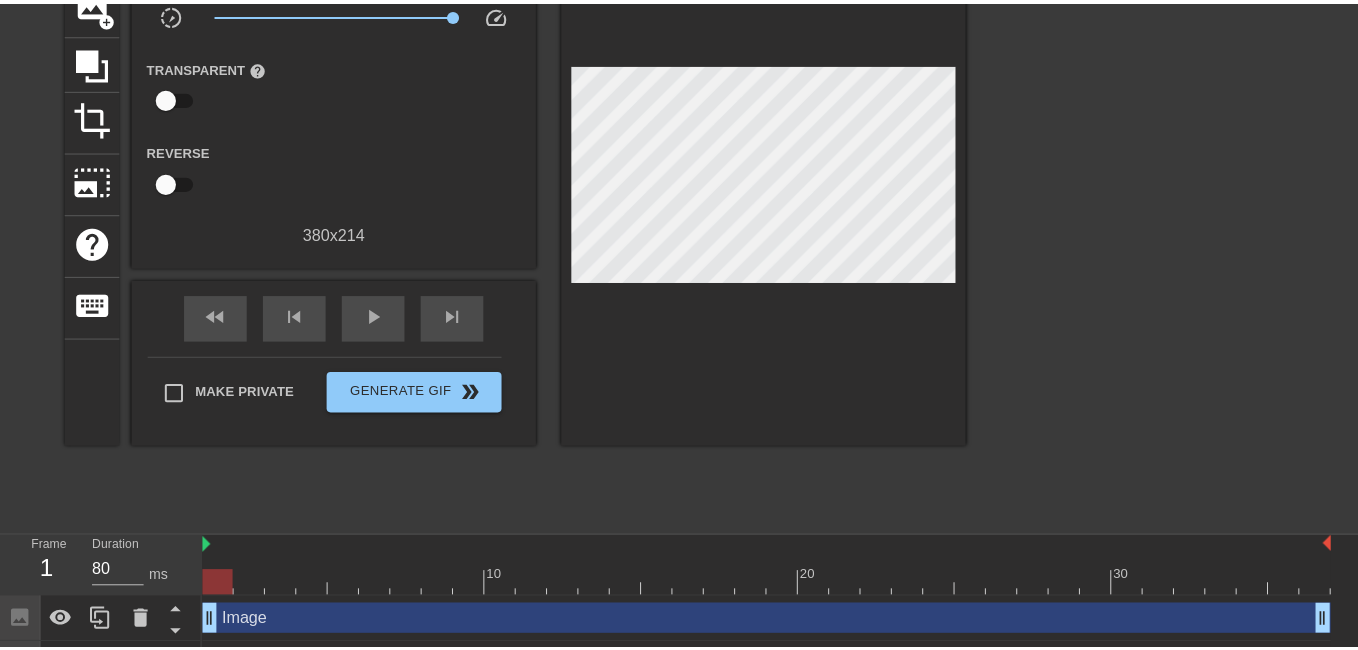 scroll, scrollTop: 179, scrollLeft: 0, axis: vertical 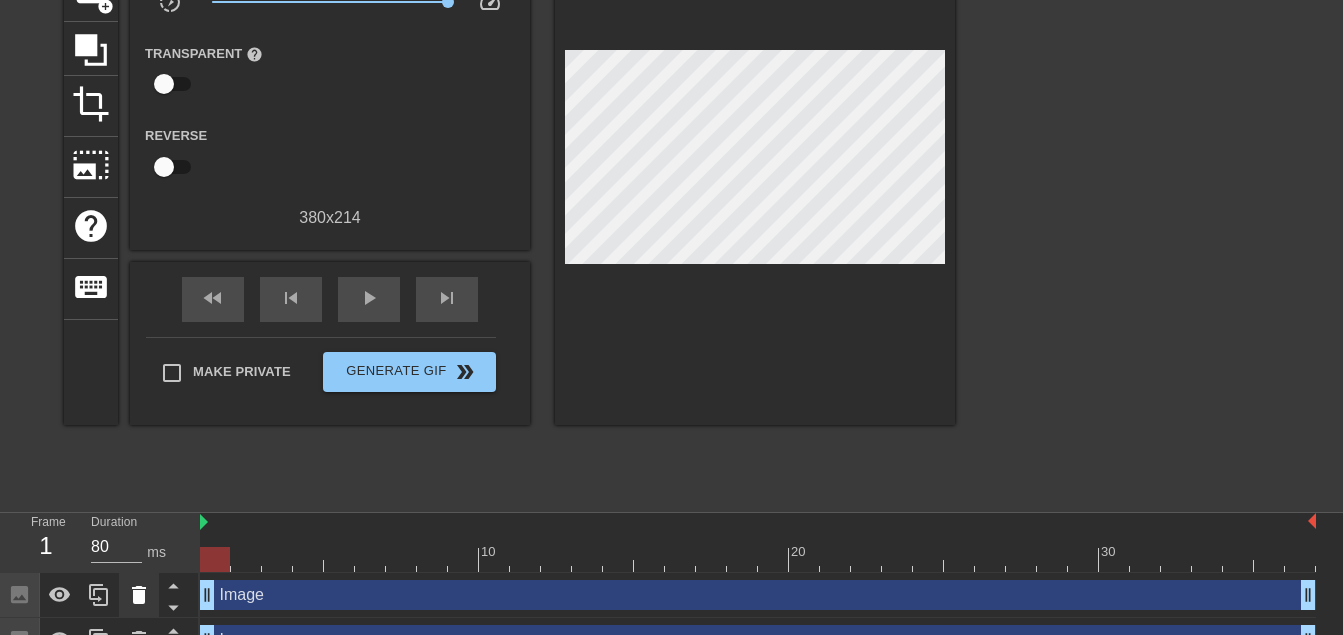 click 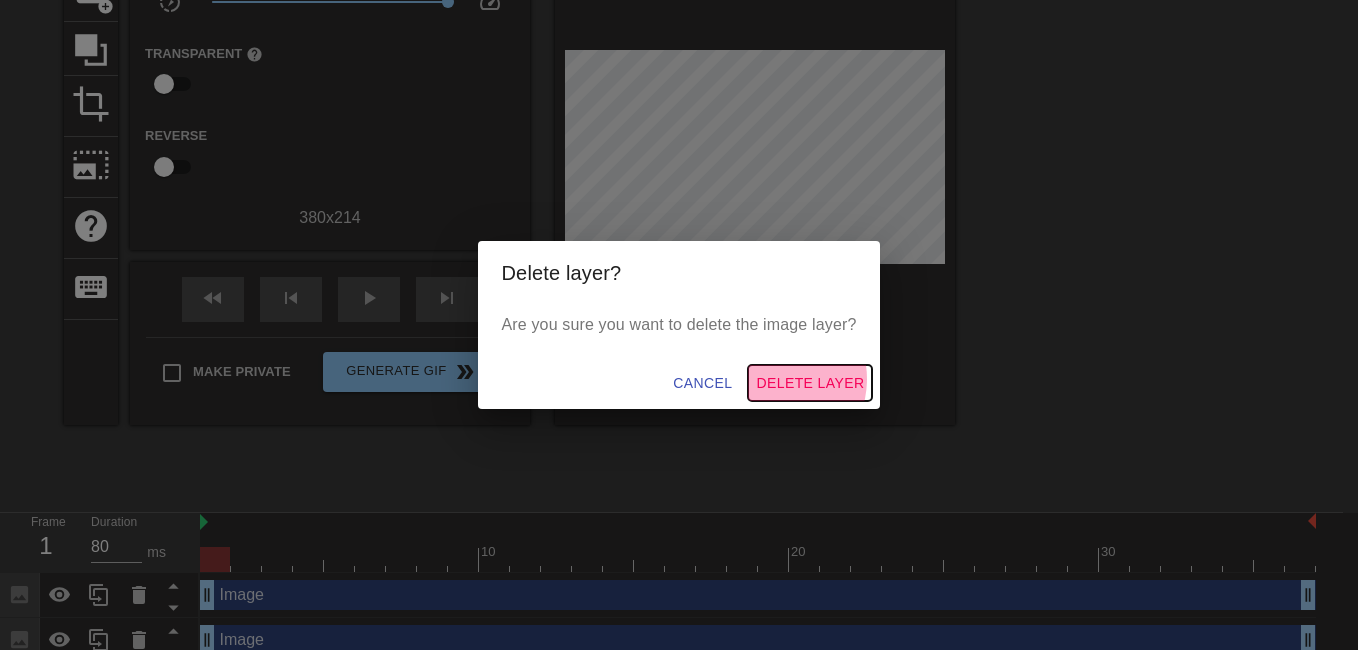 click on "Delete Layer" at bounding box center (810, 383) 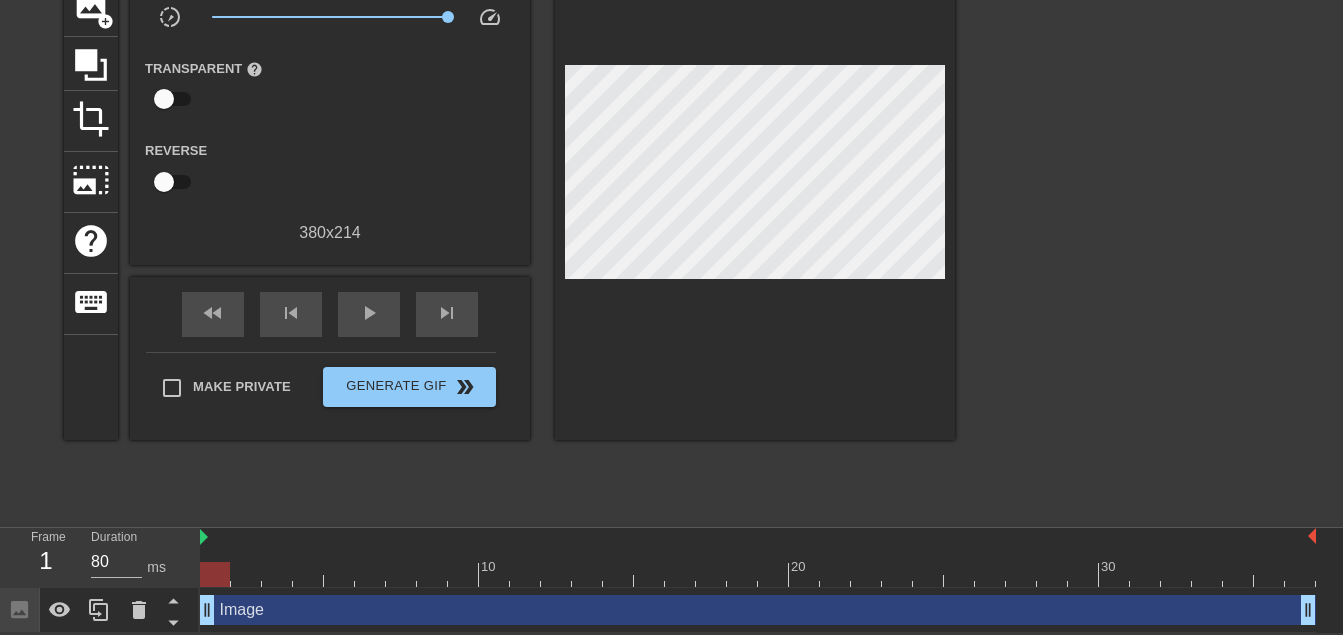scroll, scrollTop: 0, scrollLeft: 0, axis: both 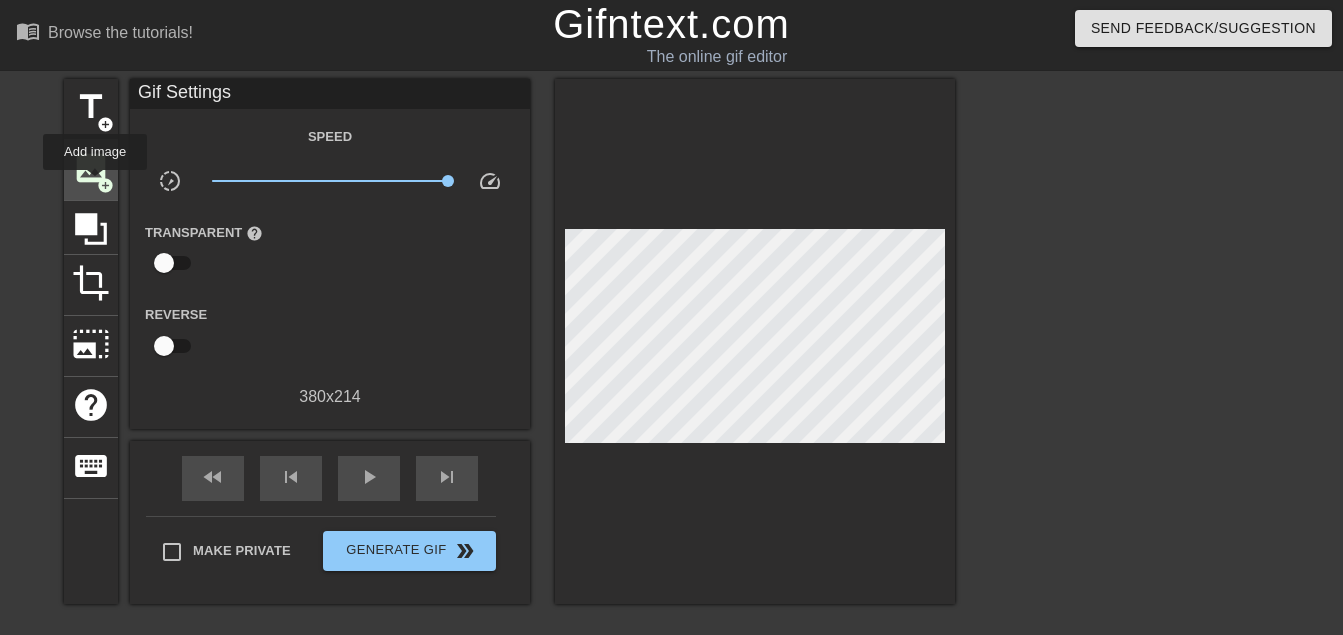 click on "image" at bounding box center [91, 168] 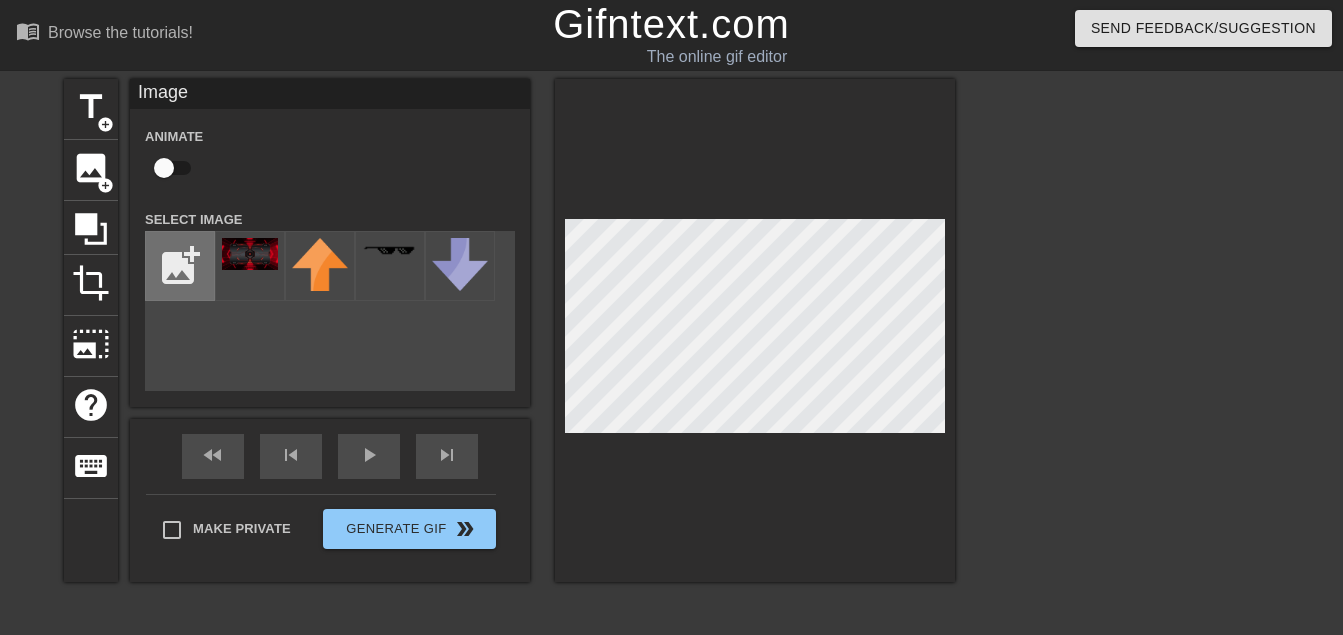click at bounding box center (180, 266) 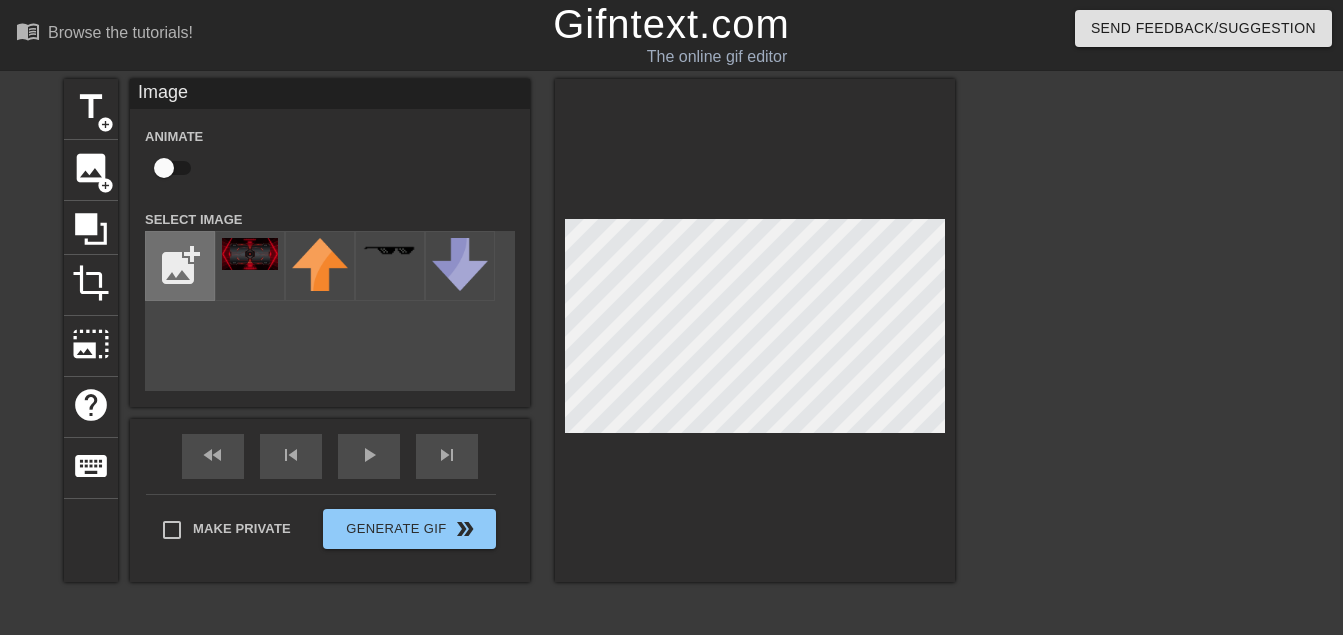 type on "C:\fakepath\[FILENAME].png" 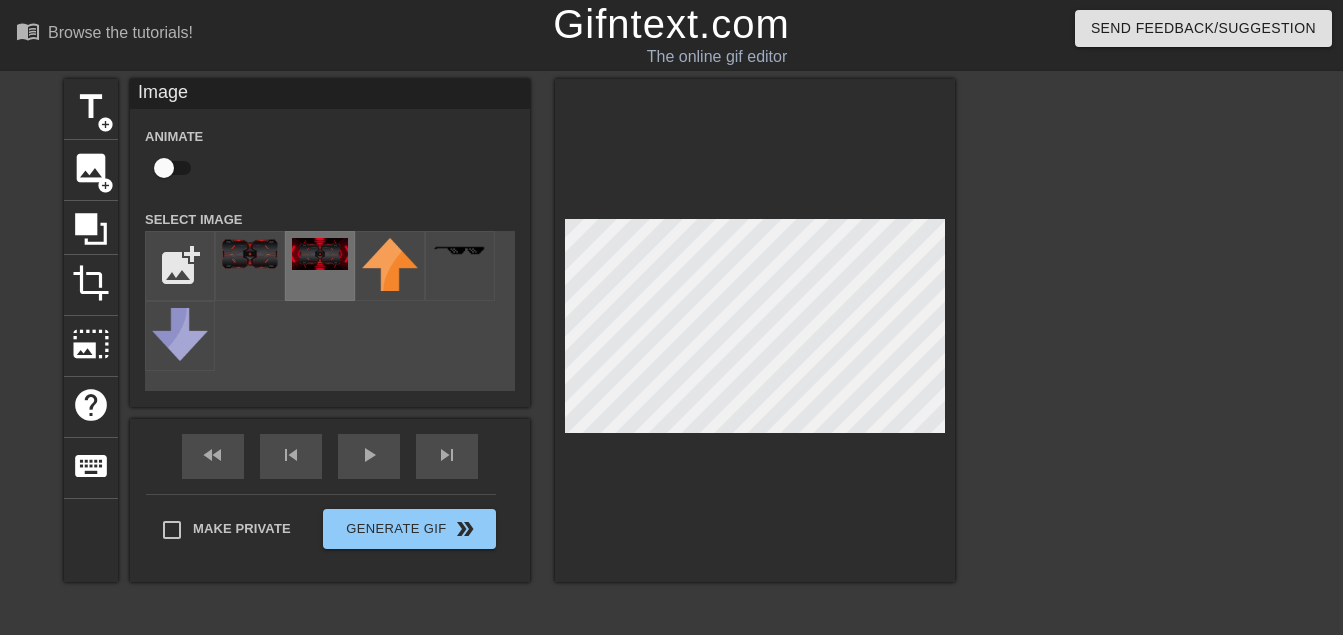 drag, startPoint x: 321, startPoint y: 252, endPoint x: 295, endPoint y: 277, distance: 36.069378 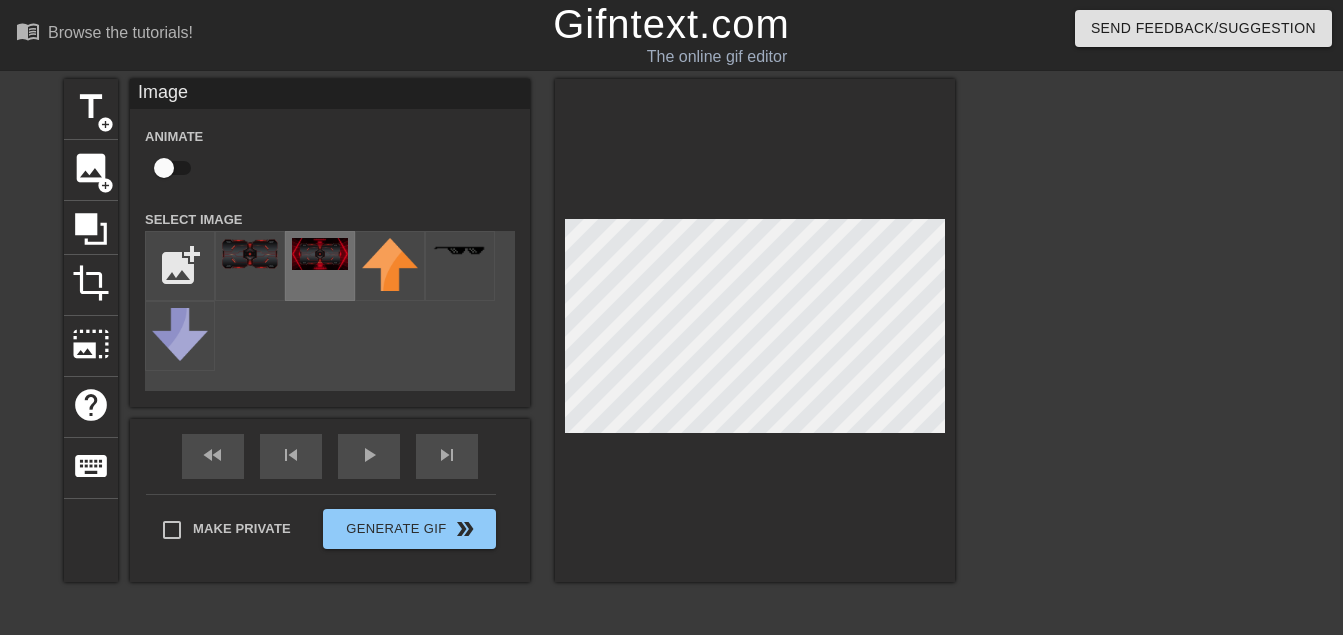 click at bounding box center [320, 266] 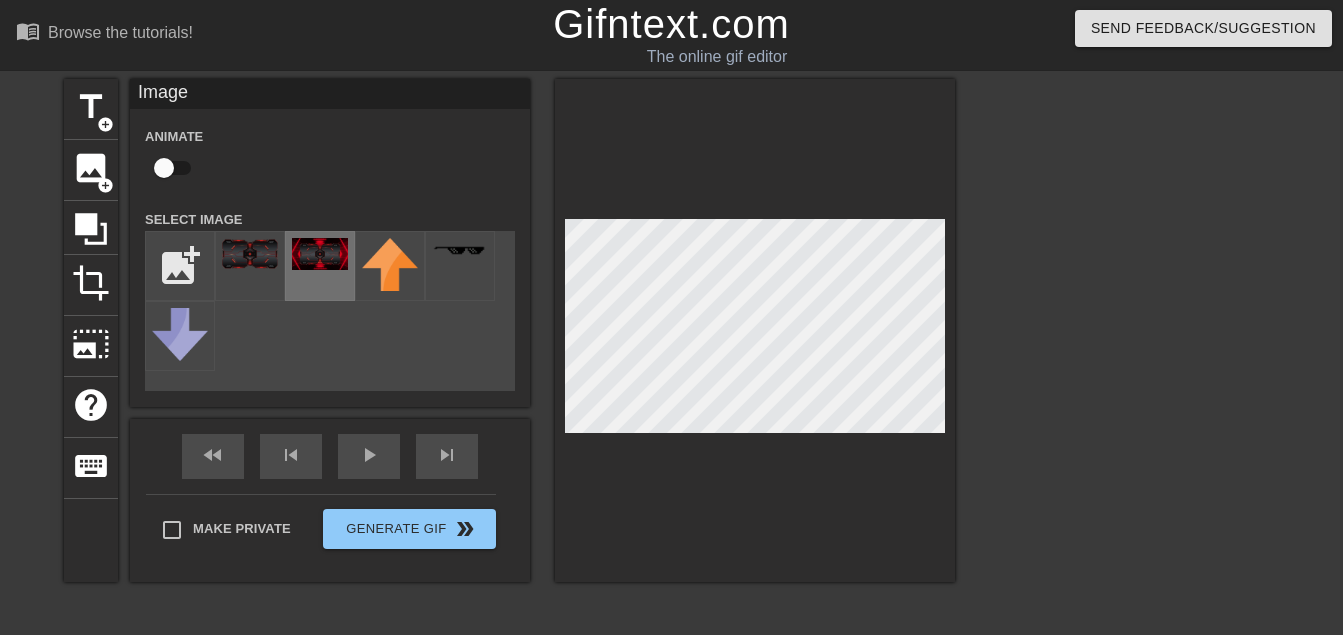 click at bounding box center (320, 266) 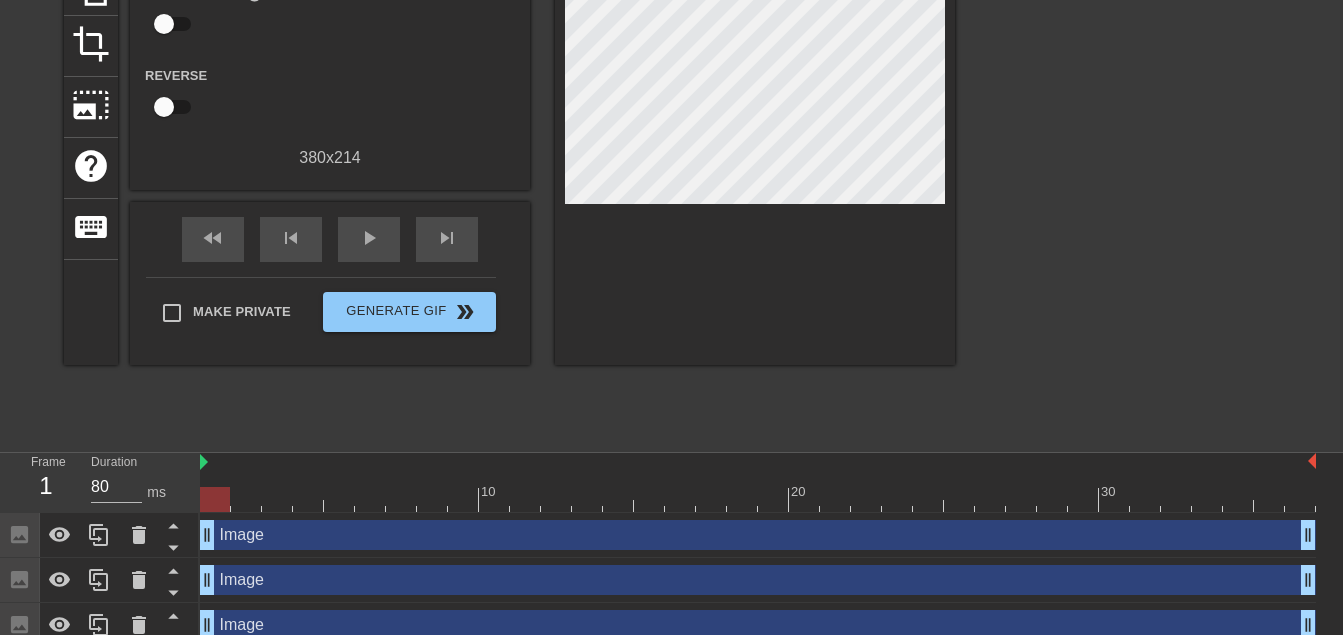 scroll, scrollTop: 256, scrollLeft: 0, axis: vertical 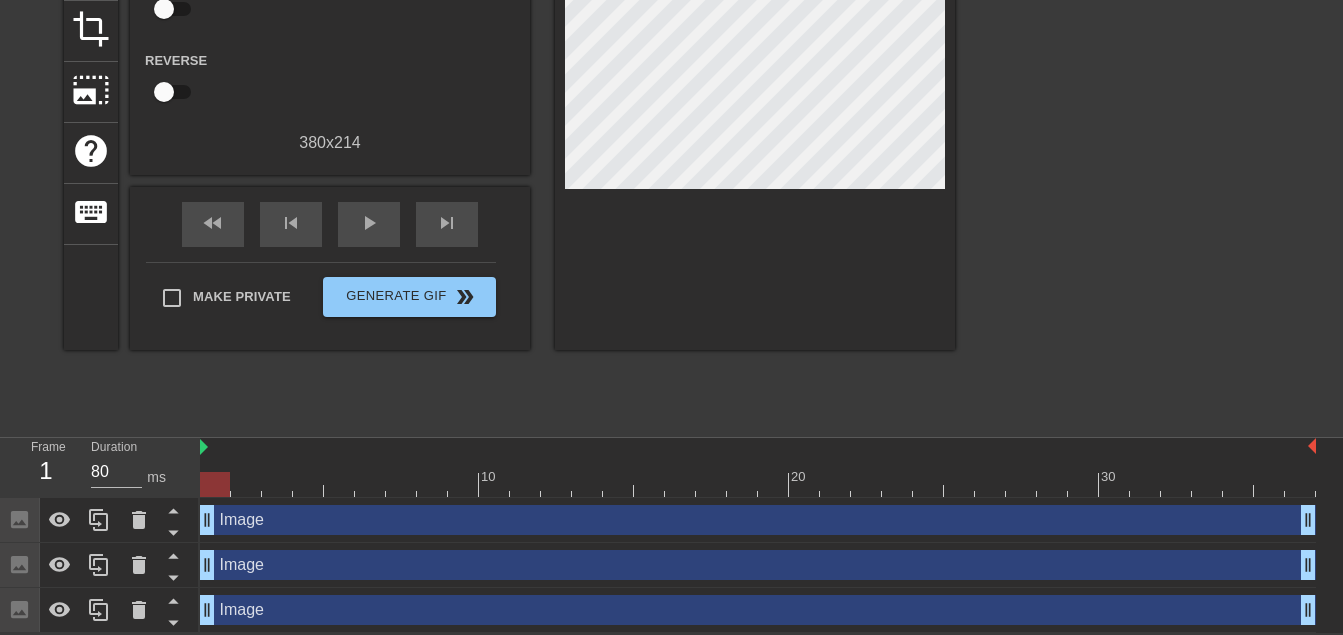 drag, startPoint x: 1344, startPoint y: 366, endPoint x: 1332, endPoint y: 512, distance: 146.49232 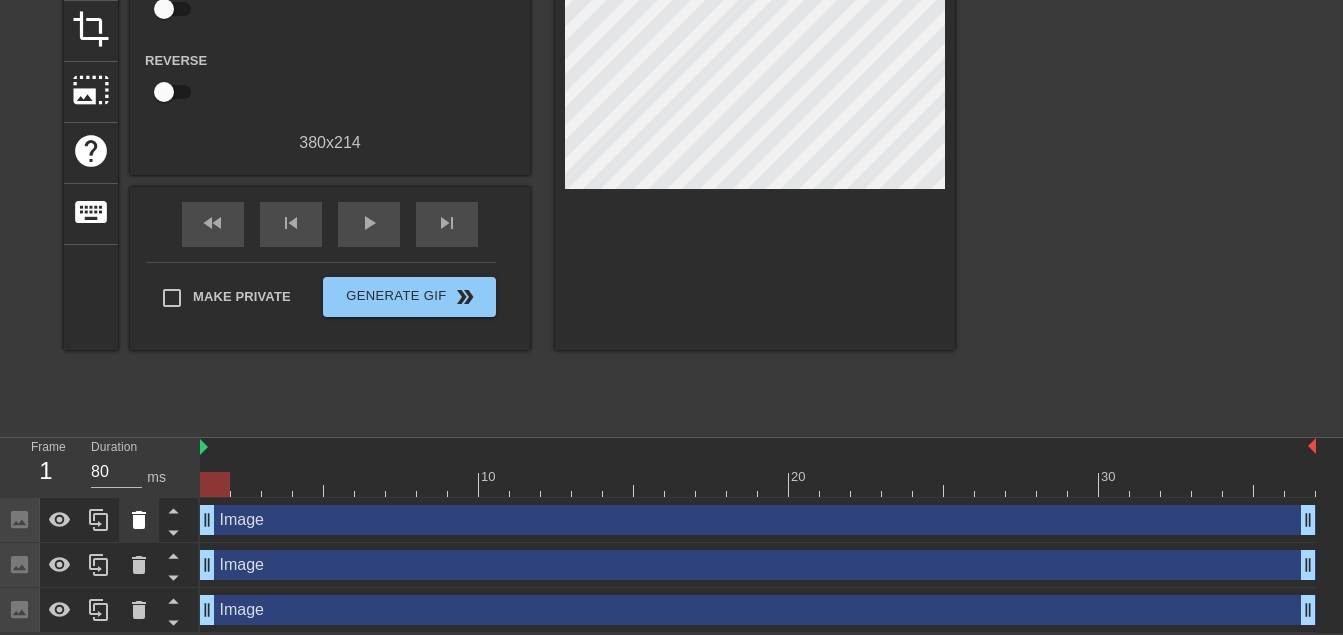 click 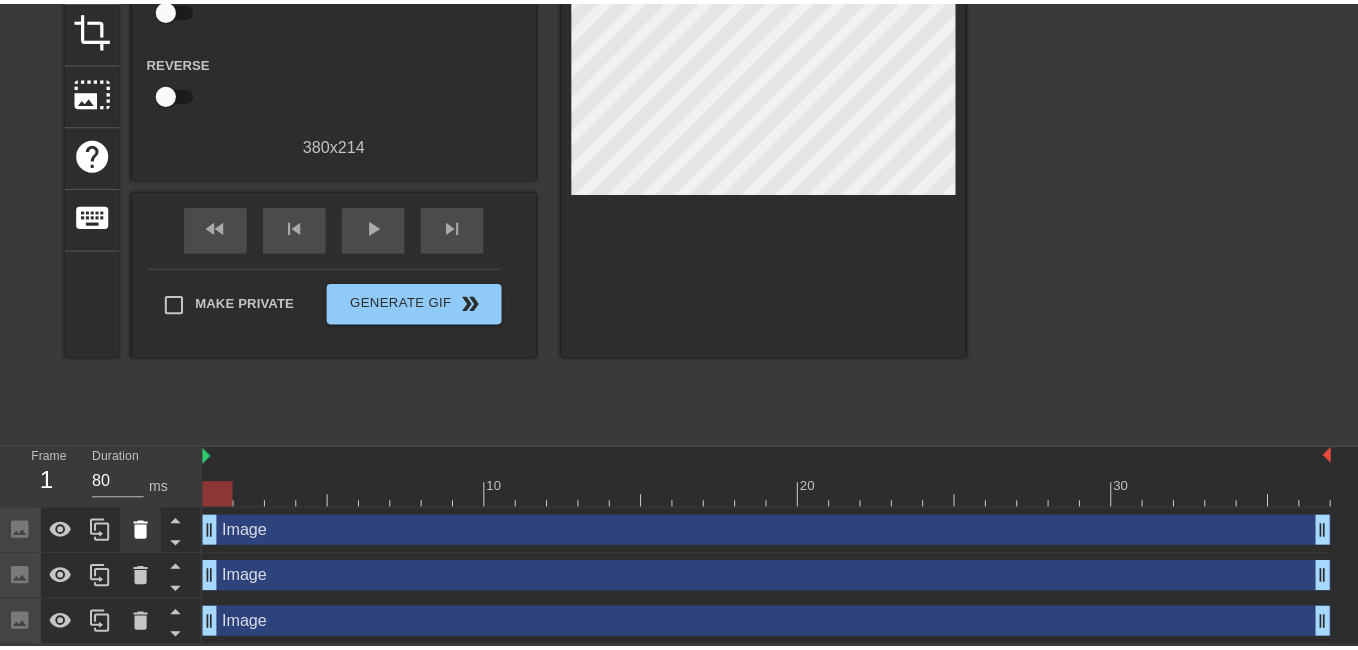 scroll, scrollTop: 241, scrollLeft: 0, axis: vertical 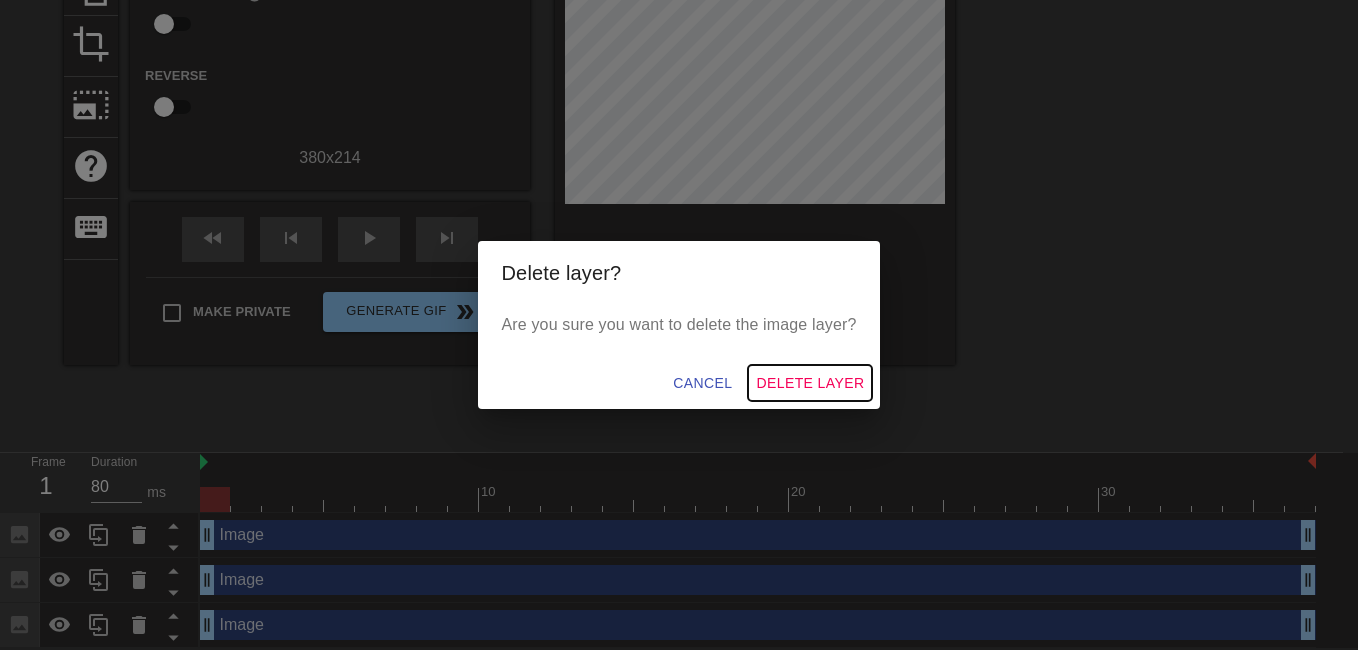 click on "Delete Layer" at bounding box center [810, 383] 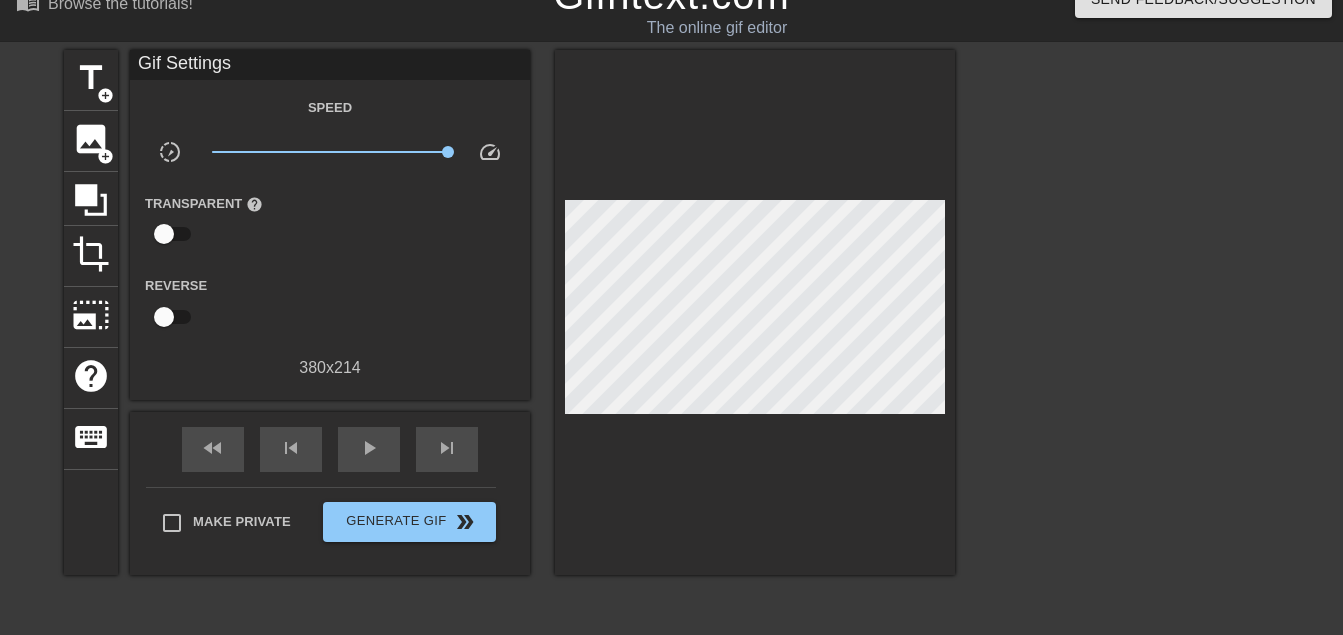 scroll, scrollTop: 20, scrollLeft: 0, axis: vertical 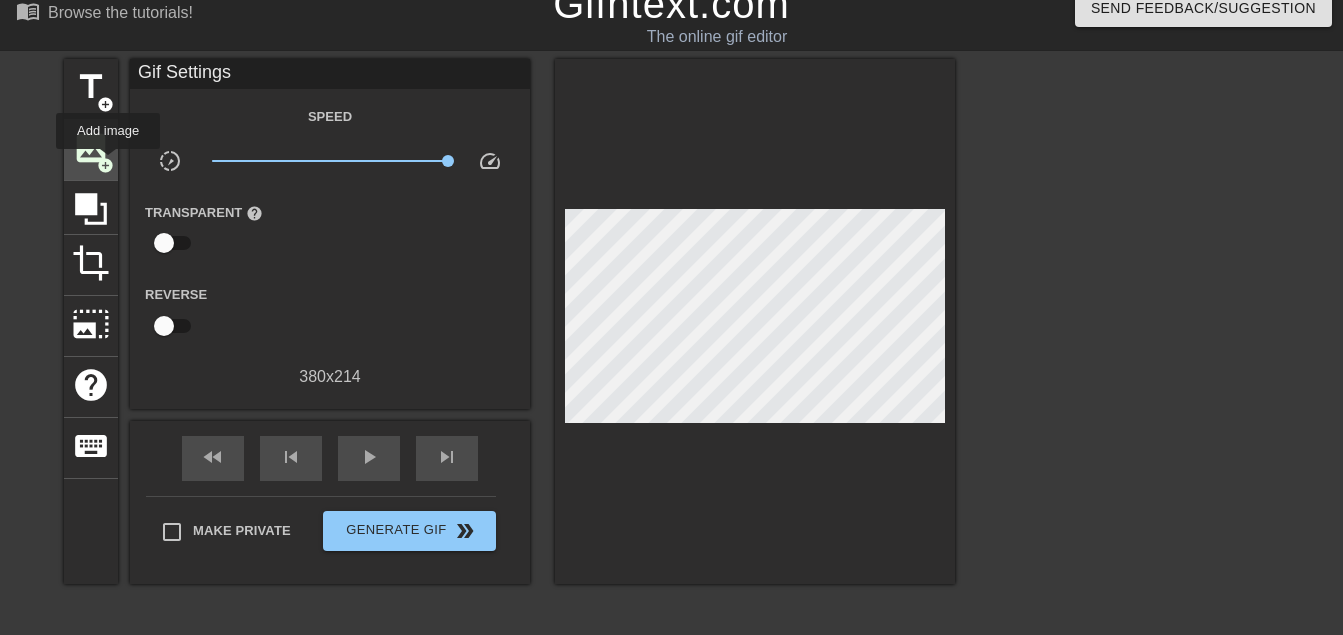 click on "add_circle" at bounding box center (105, 165) 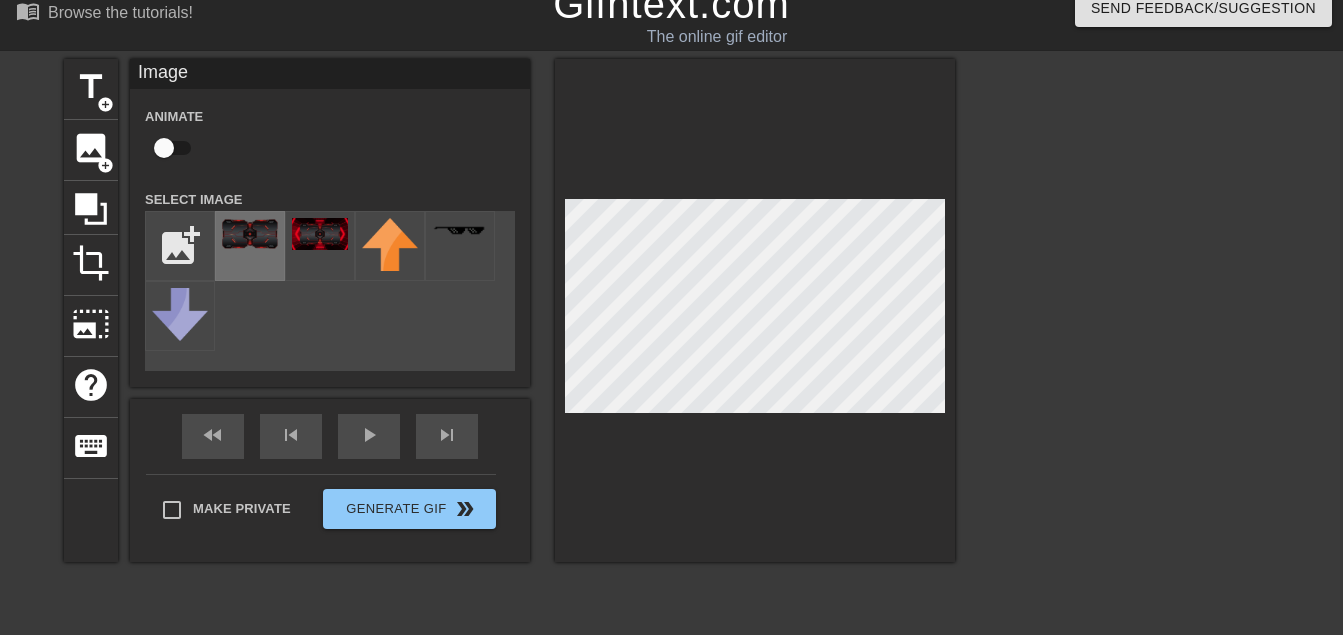 click at bounding box center [250, 234] 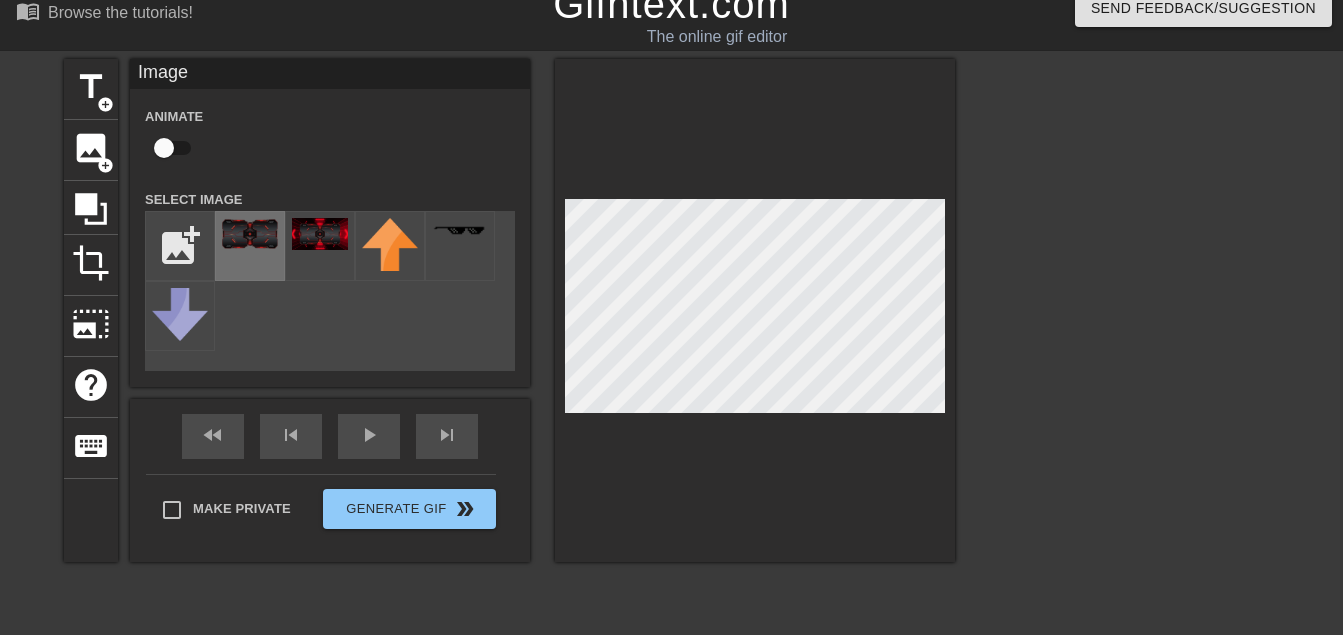 click at bounding box center [250, 234] 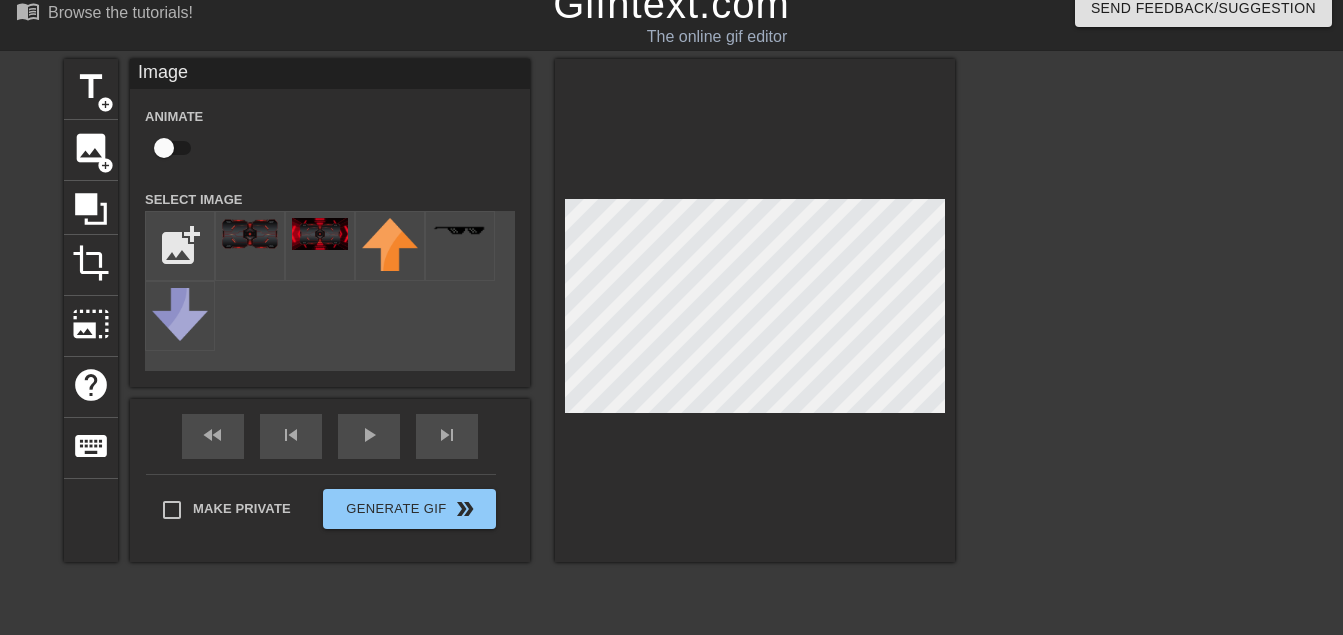 click at bounding box center (755, 310) 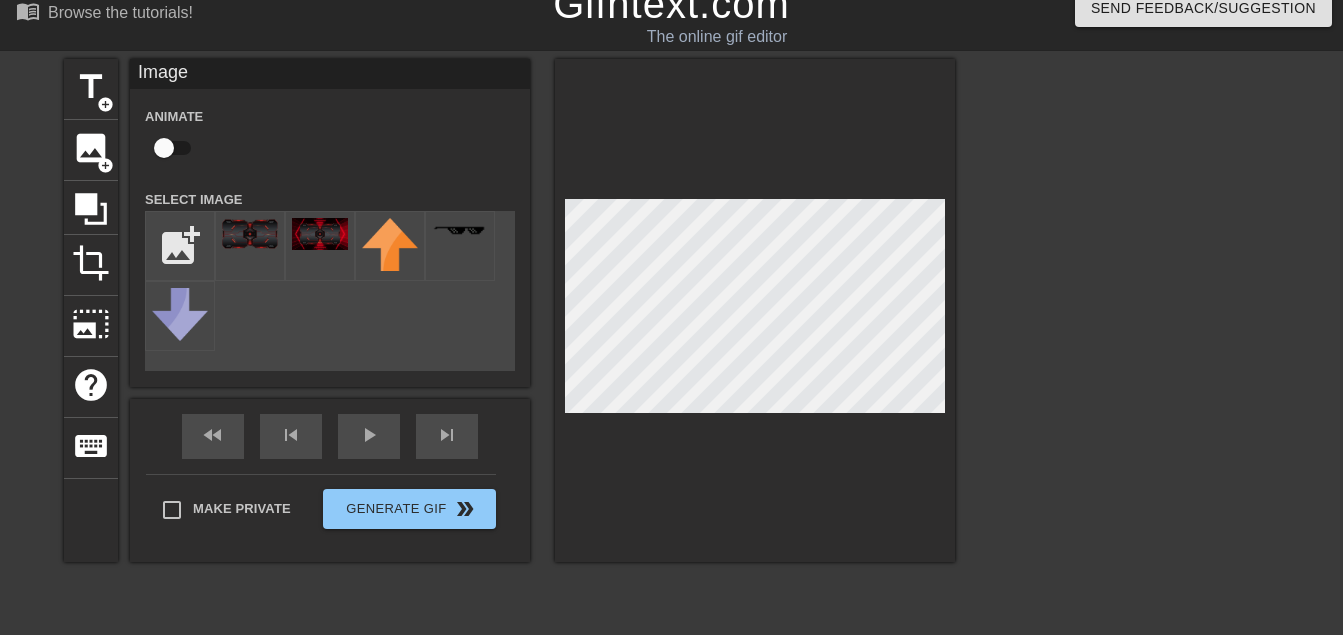 click at bounding box center [755, 310] 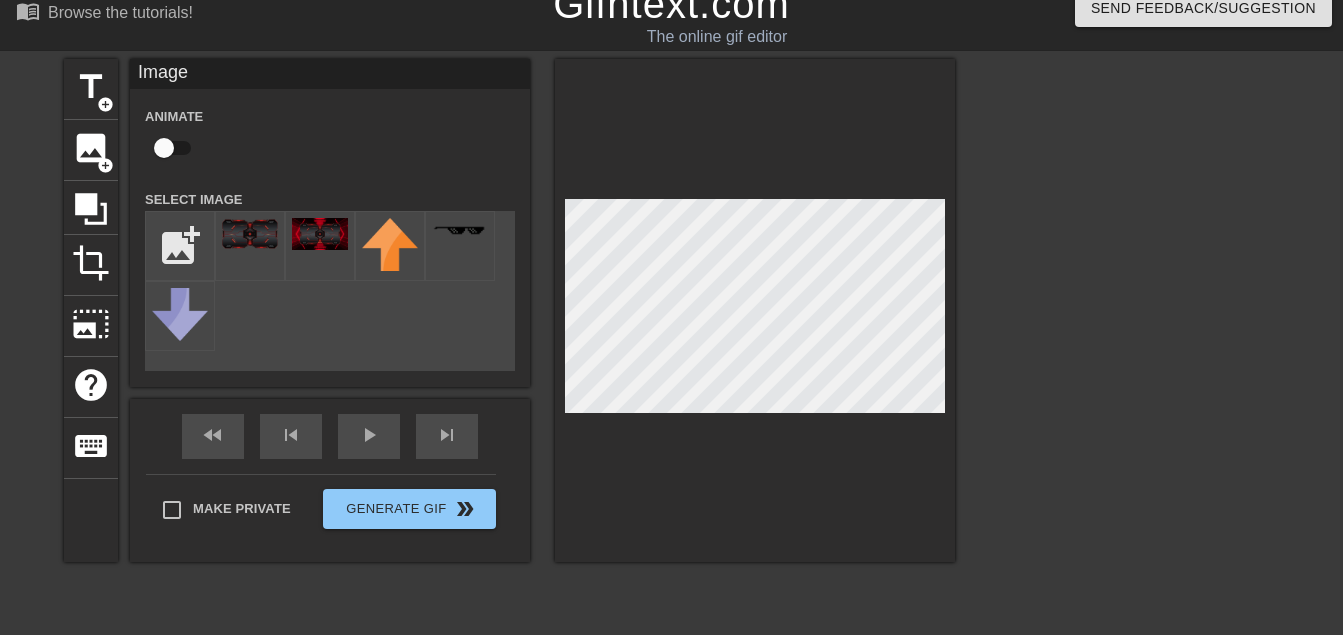 click at bounding box center (755, 310) 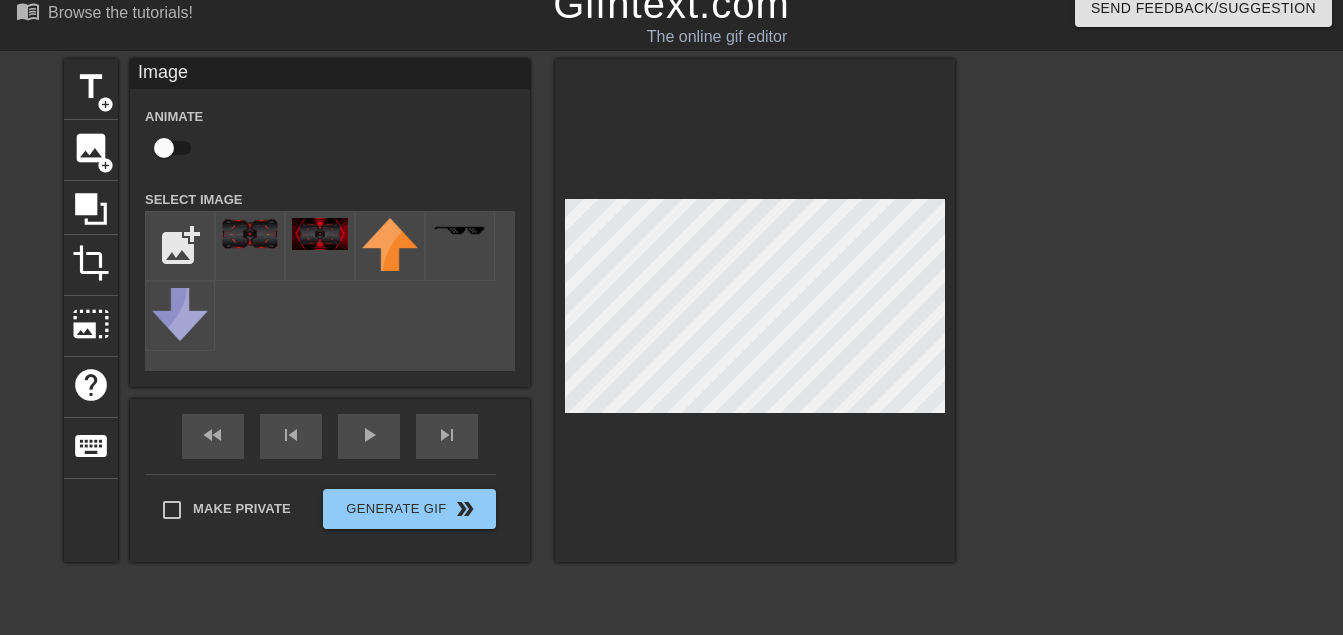 click at bounding box center (755, 310) 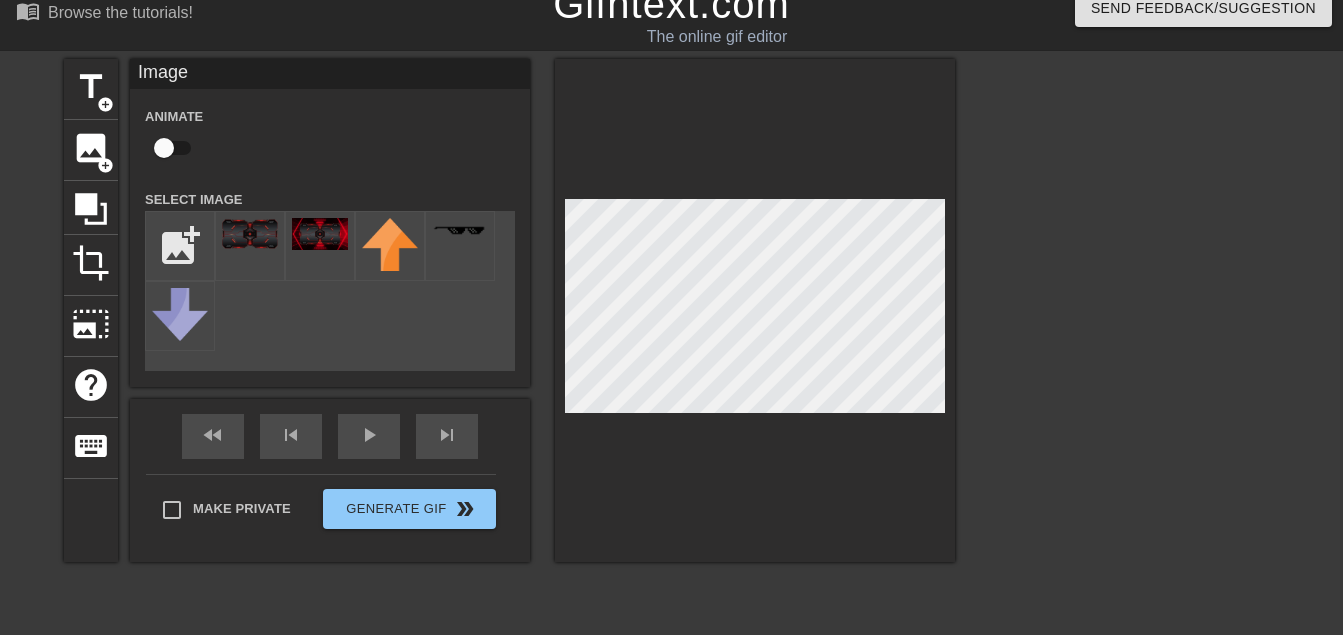click at bounding box center [755, 310] 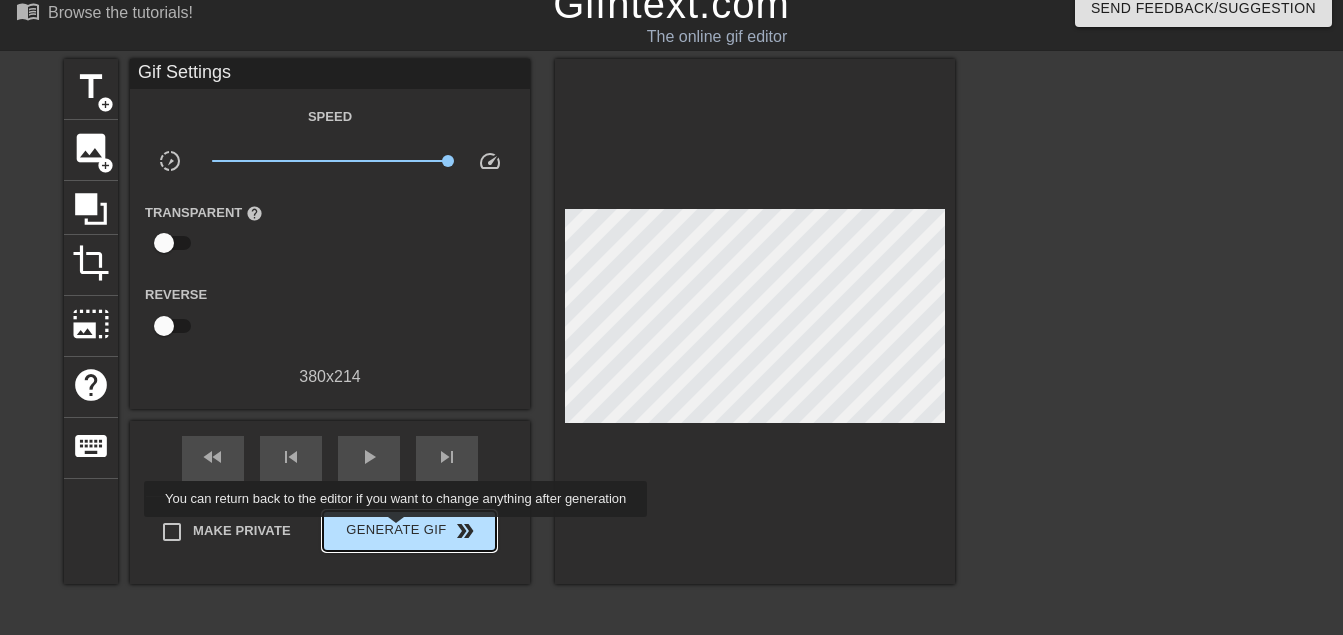 click on "Generate Gif double_arrow" at bounding box center [409, 531] 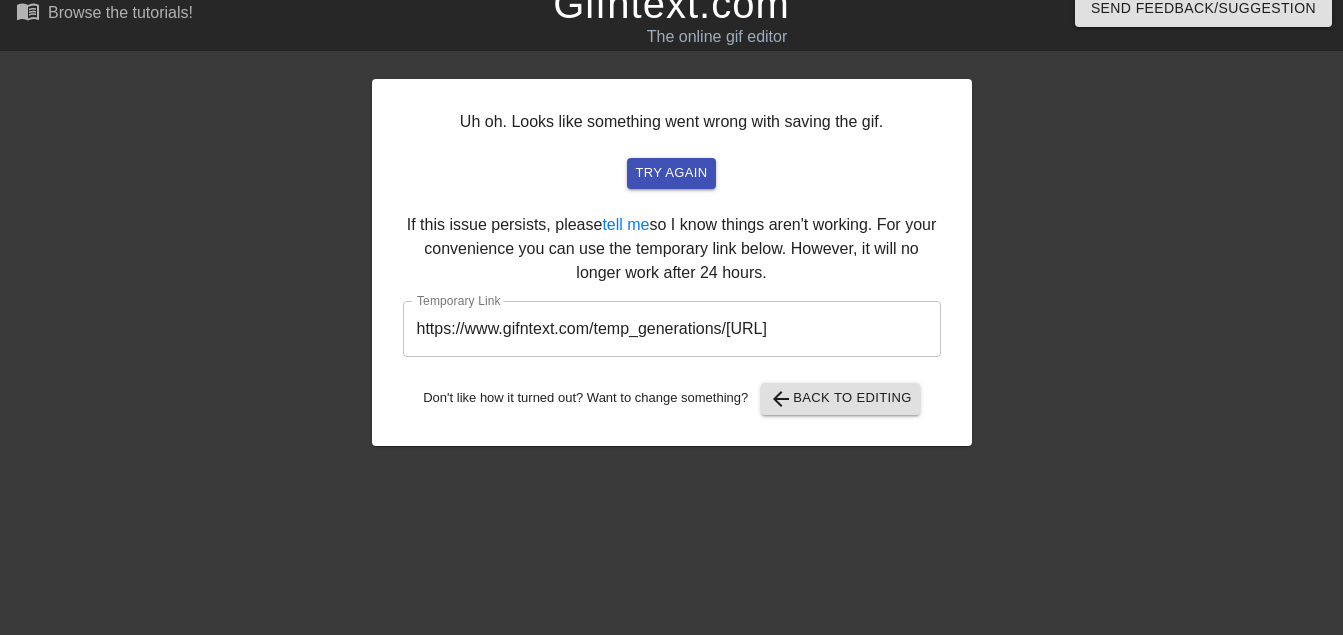 click on "https://www.gifntext.com/temp_generations/4tYrVHE8.gif" at bounding box center [672, 329] 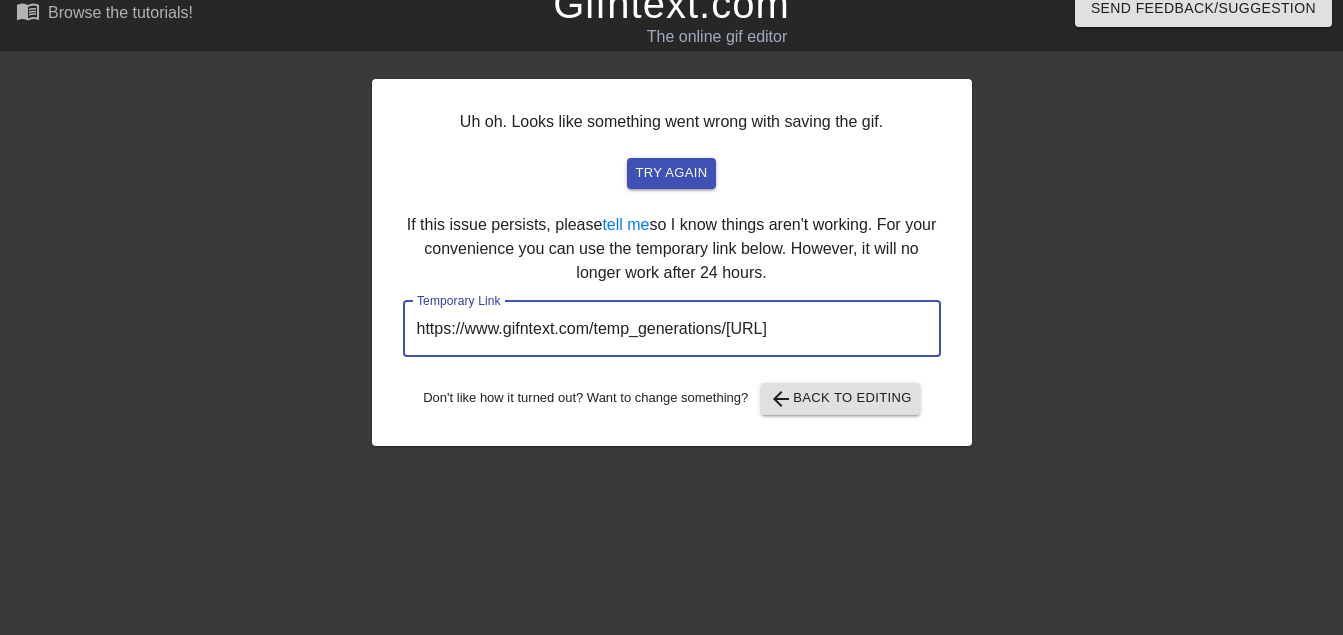 click on "https://www.gifntext.com/temp_generations/4tYrVHE8.gif" at bounding box center [672, 329] 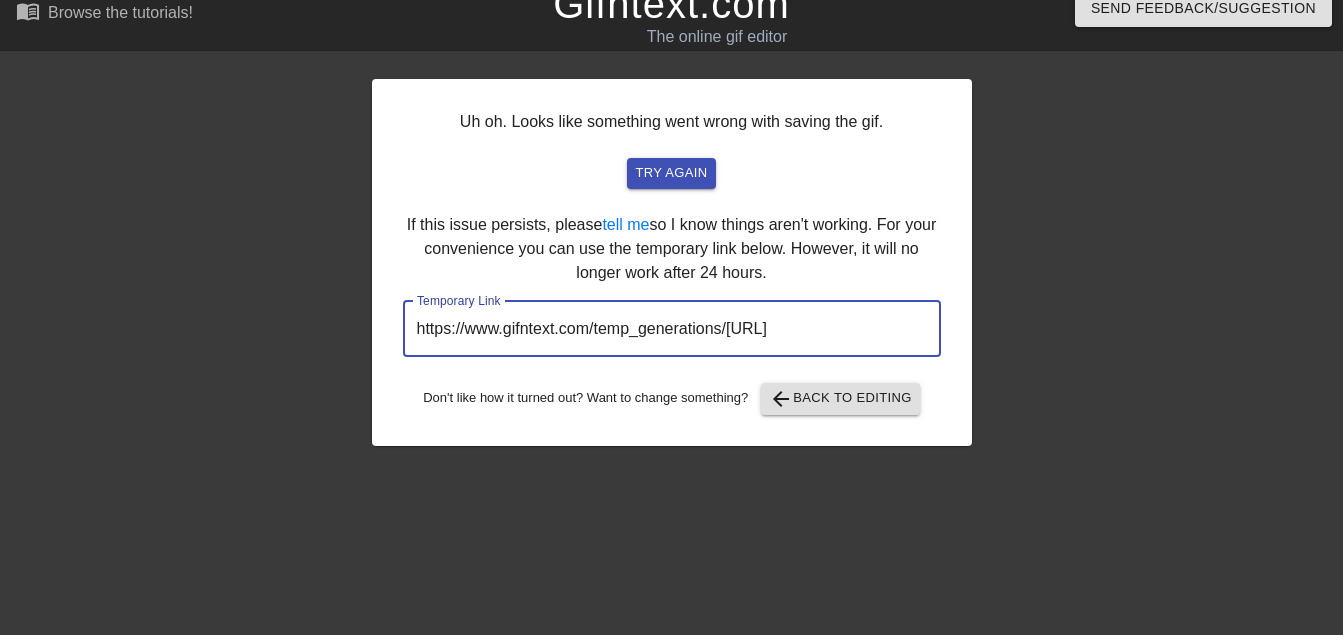 drag, startPoint x: 851, startPoint y: 339, endPoint x: 383, endPoint y: 338, distance: 468.00107 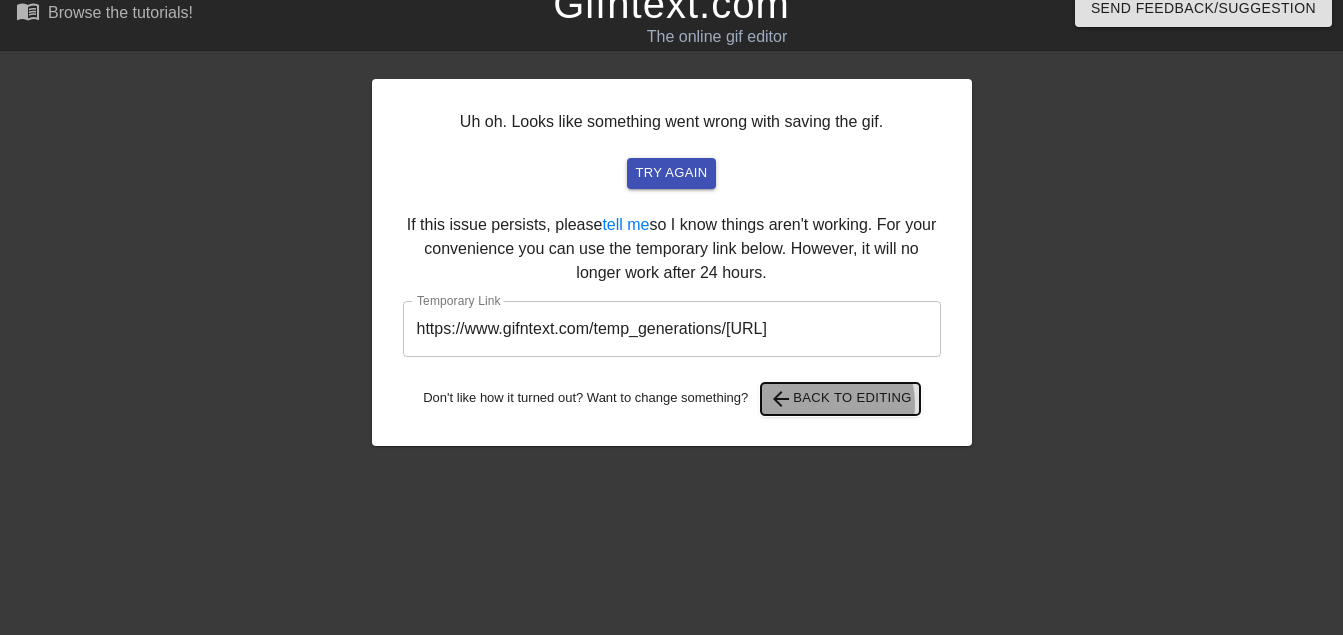 click on "arrow_back Back to Editing" at bounding box center (840, 399) 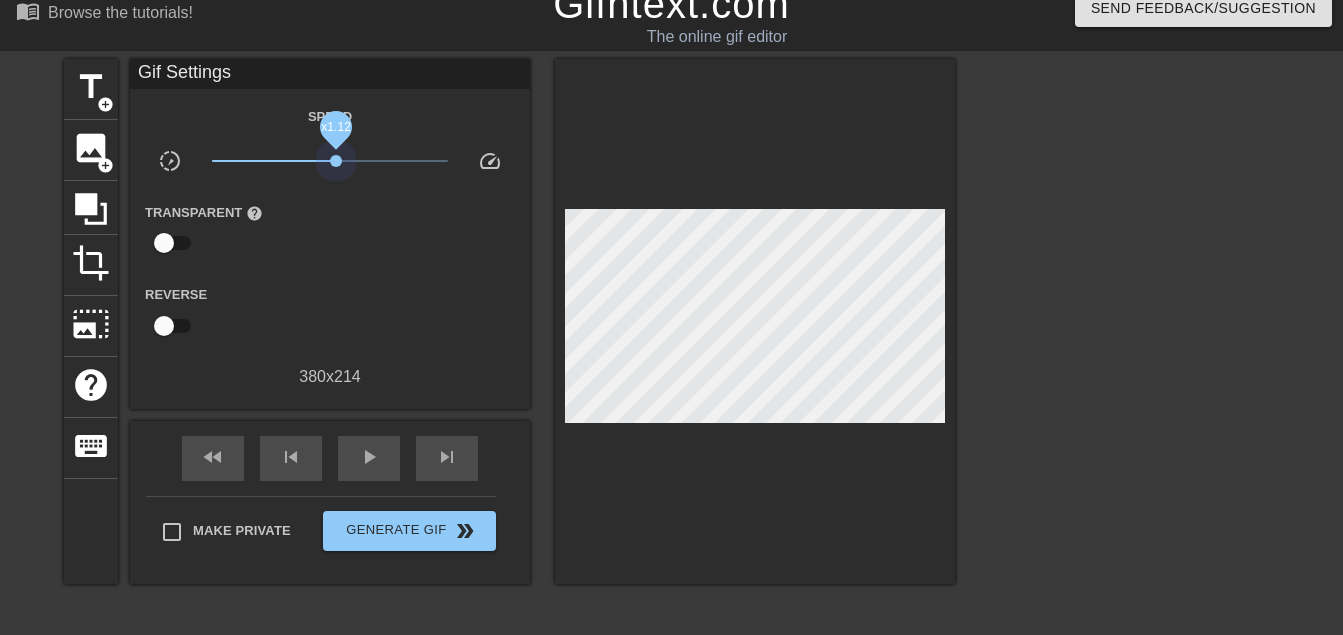 drag, startPoint x: 444, startPoint y: 163, endPoint x: 336, endPoint y: 190, distance: 111.32385 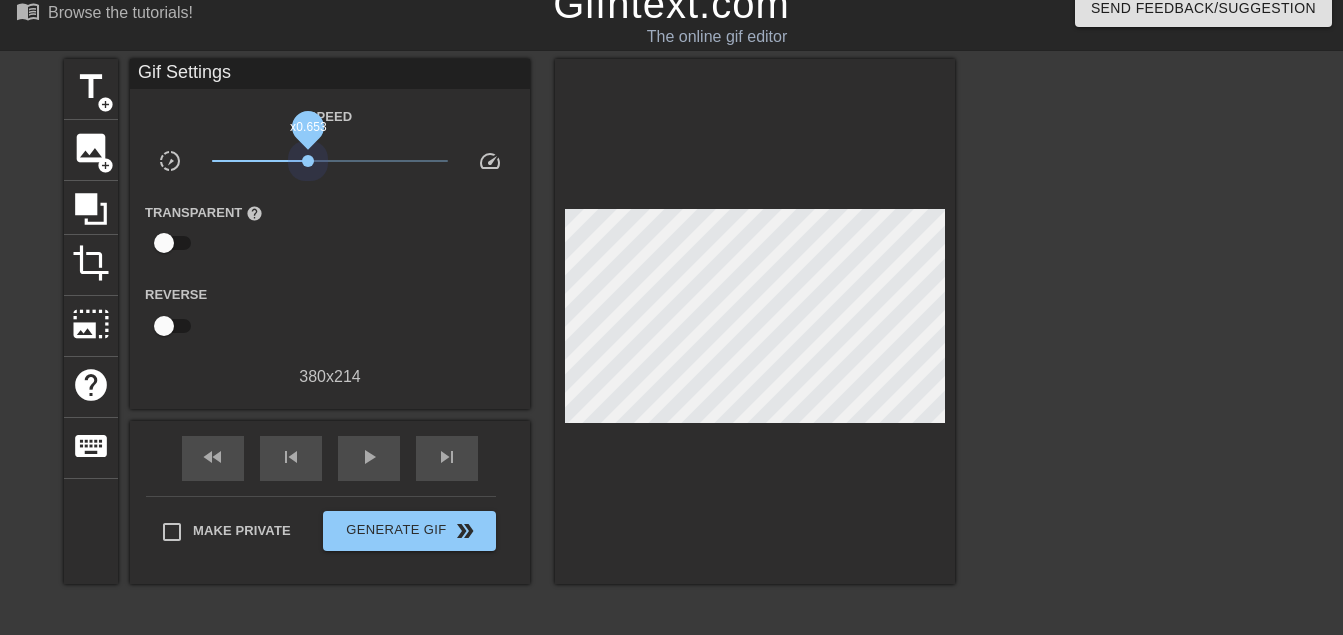 drag, startPoint x: 336, startPoint y: 150, endPoint x: 308, endPoint y: 159, distance: 29.410883 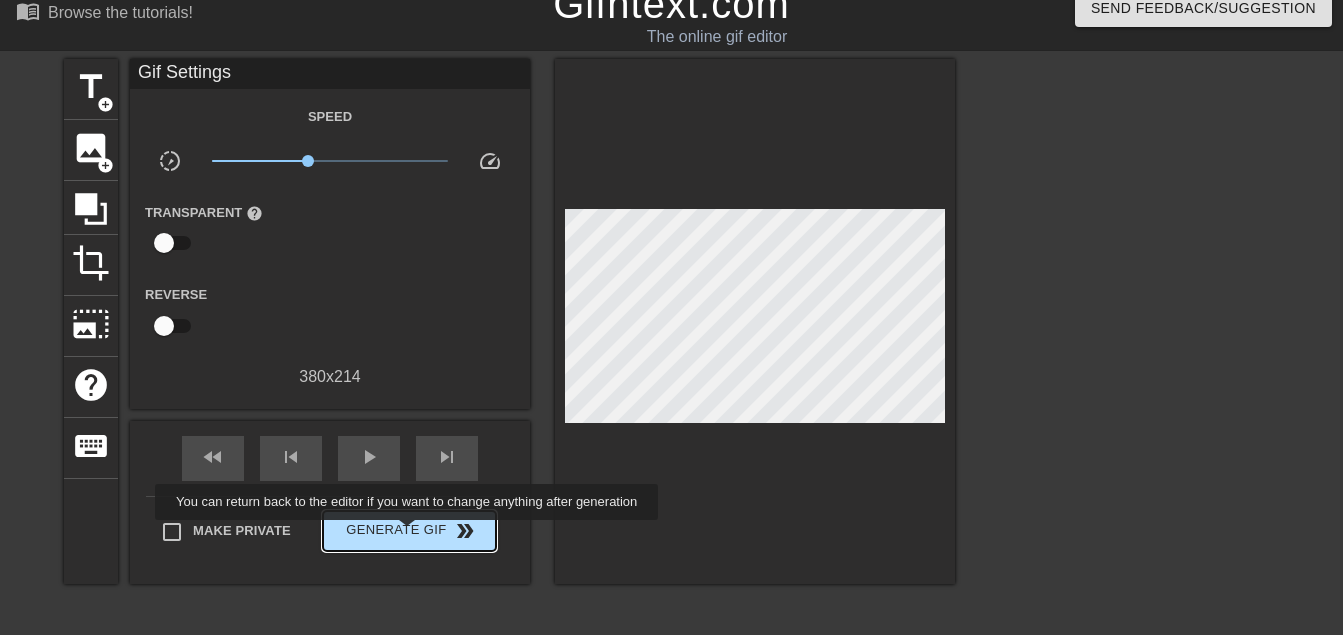 click on "Generate Gif double_arrow" at bounding box center (409, 531) 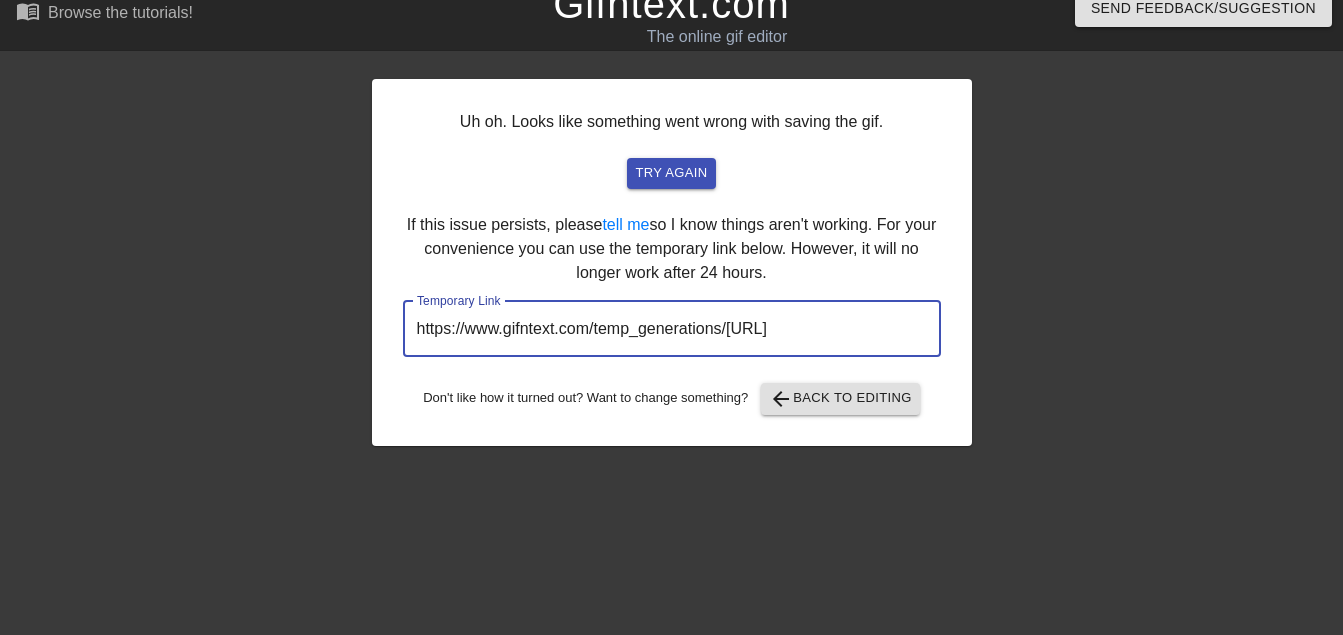 drag, startPoint x: 867, startPoint y: 337, endPoint x: 343, endPoint y: 320, distance: 524.2757 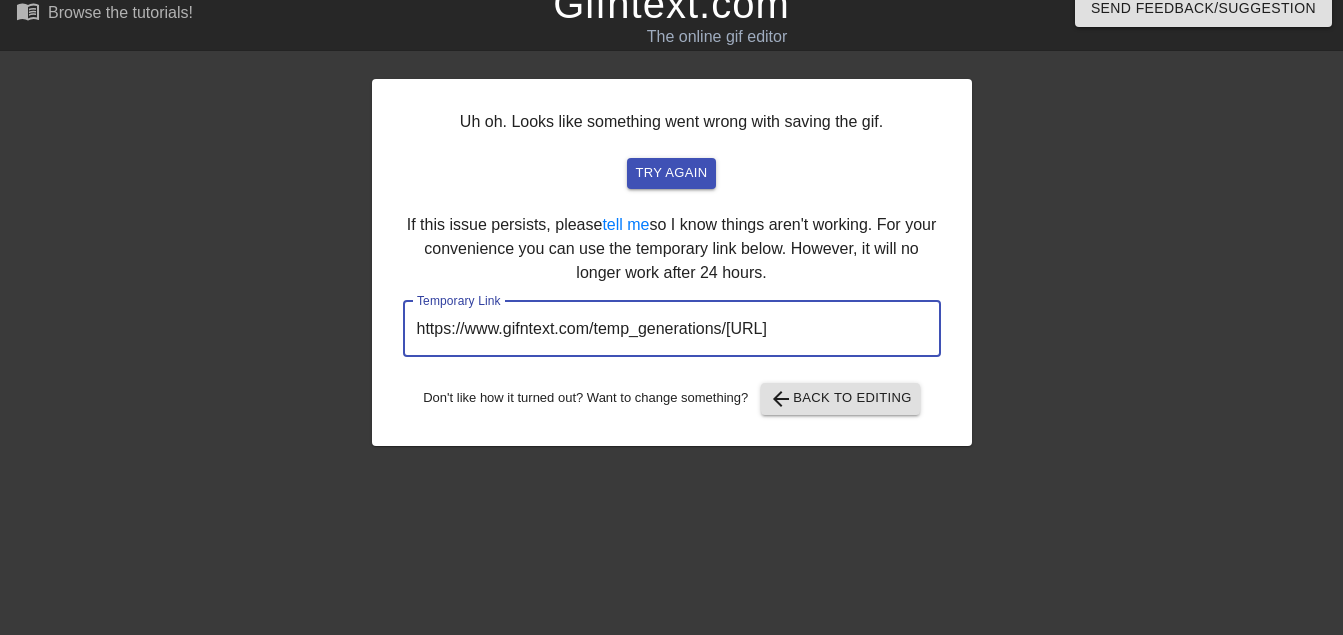 drag, startPoint x: 465, startPoint y: 326, endPoint x: 549, endPoint y: 13, distance: 324.07562 